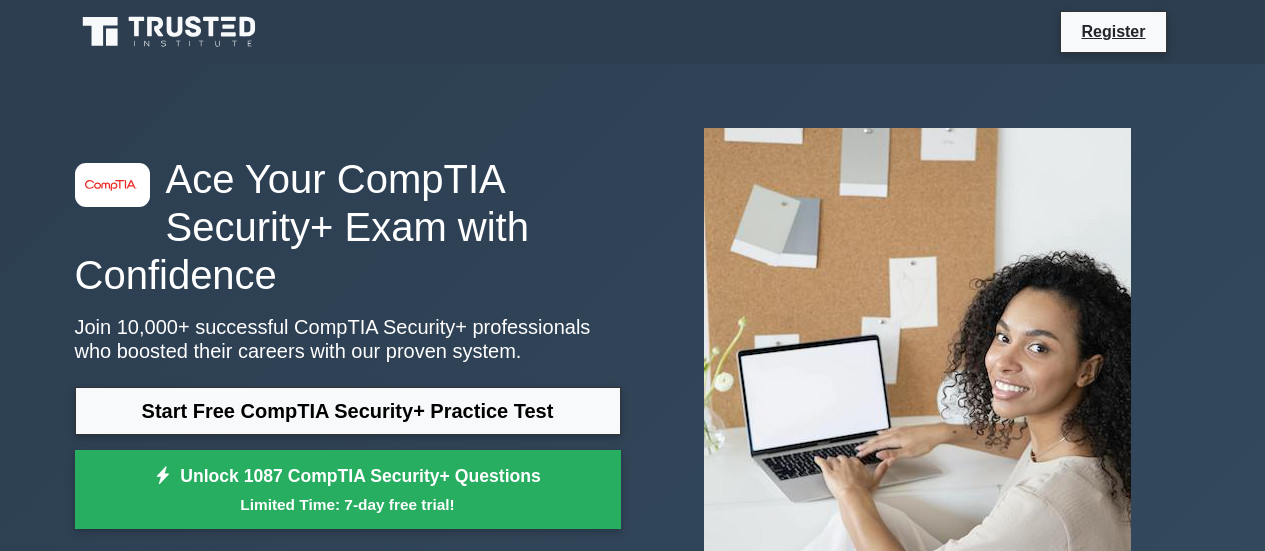 scroll, scrollTop: 0, scrollLeft: 0, axis: both 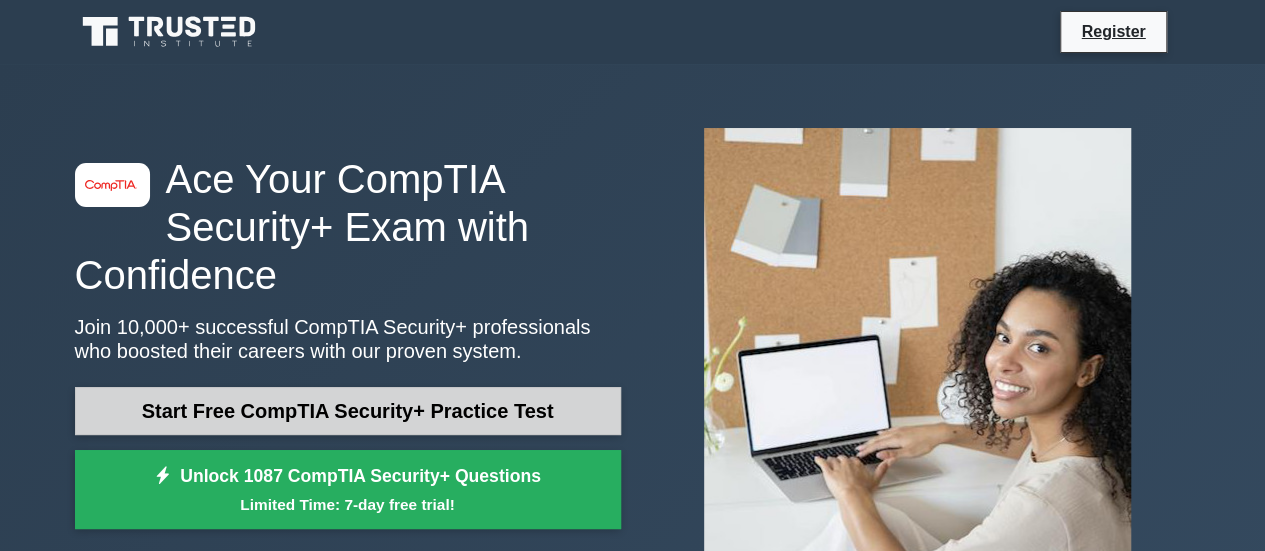 click on "Start Free CompTIA Security+ Practice Test" at bounding box center (348, 411) 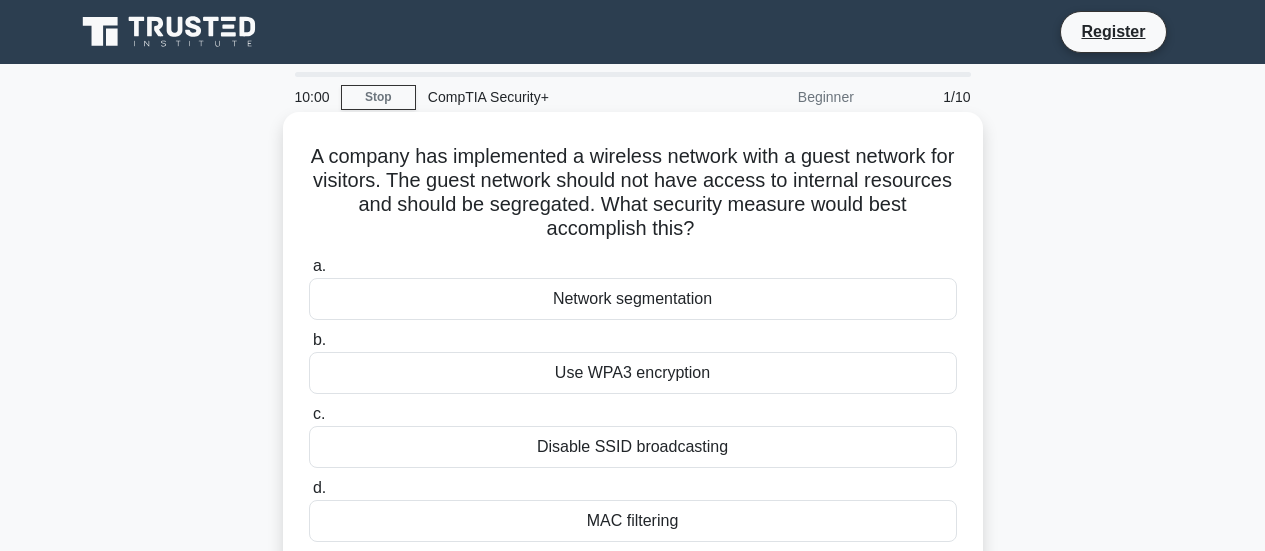 scroll, scrollTop: 0, scrollLeft: 0, axis: both 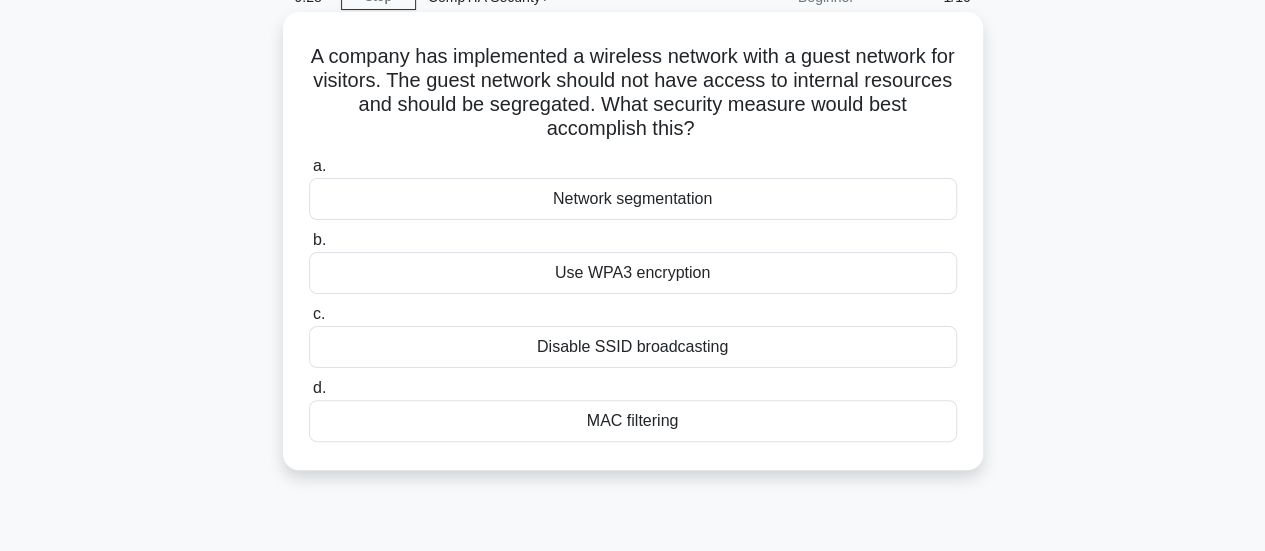 click on "Network segmentation" at bounding box center (633, 199) 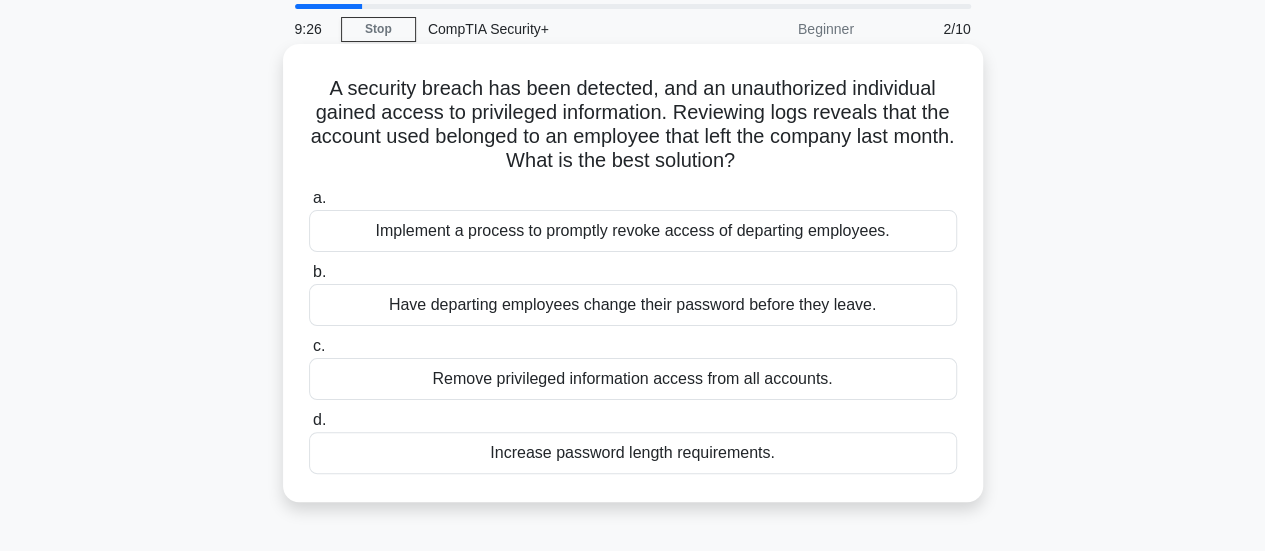 scroll, scrollTop: 100, scrollLeft: 0, axis: vertical 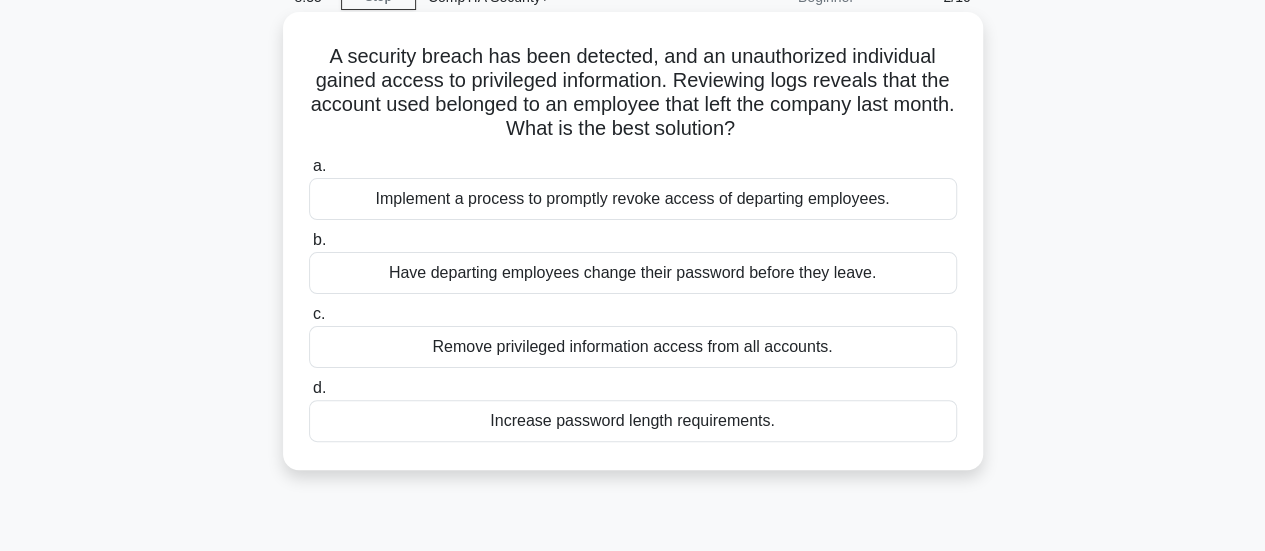 click on "Implement a process to promptly revoke access of departing employees." at bounding box center [633, 199] 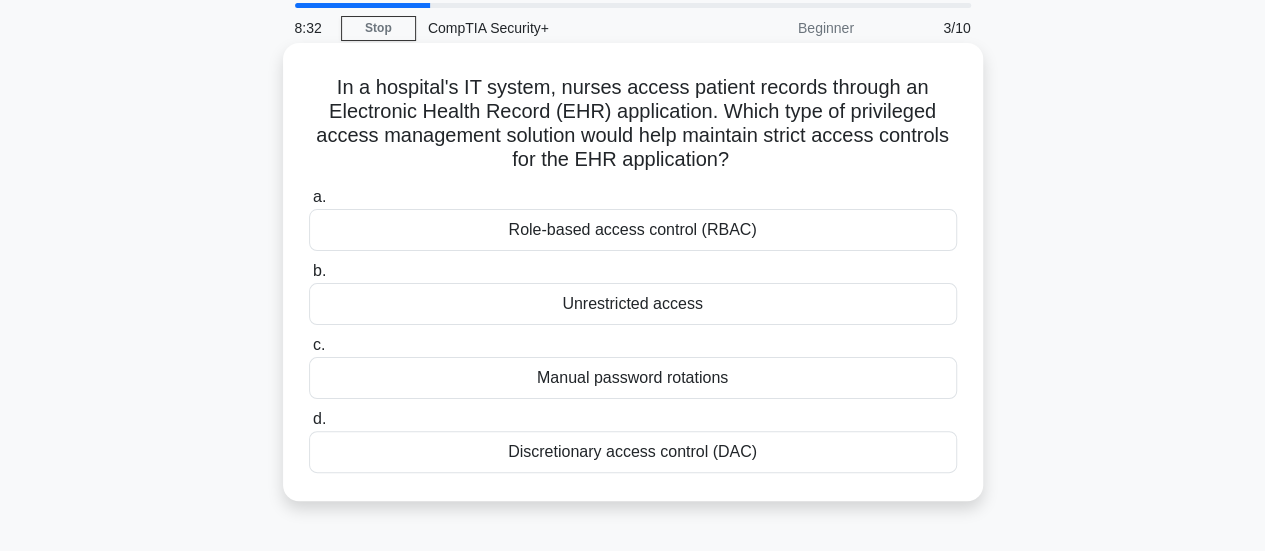 scroll, scrollTop: 100, scrollLeft: 0, axis: vertical 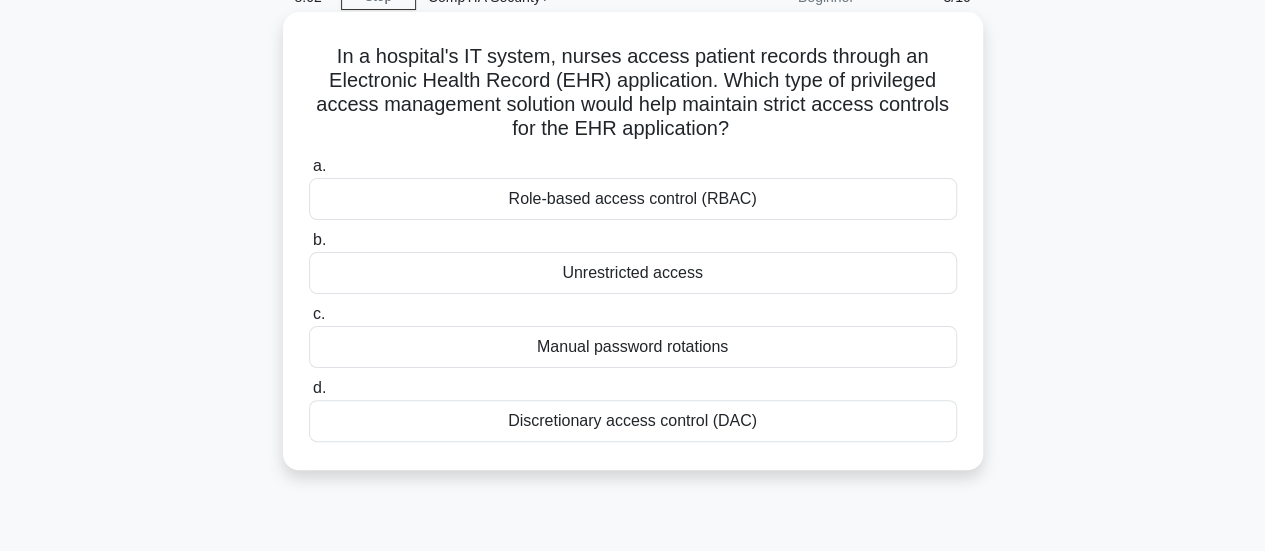 click on "Role-based access control (RBAC)" at bounding box center [633, 199] 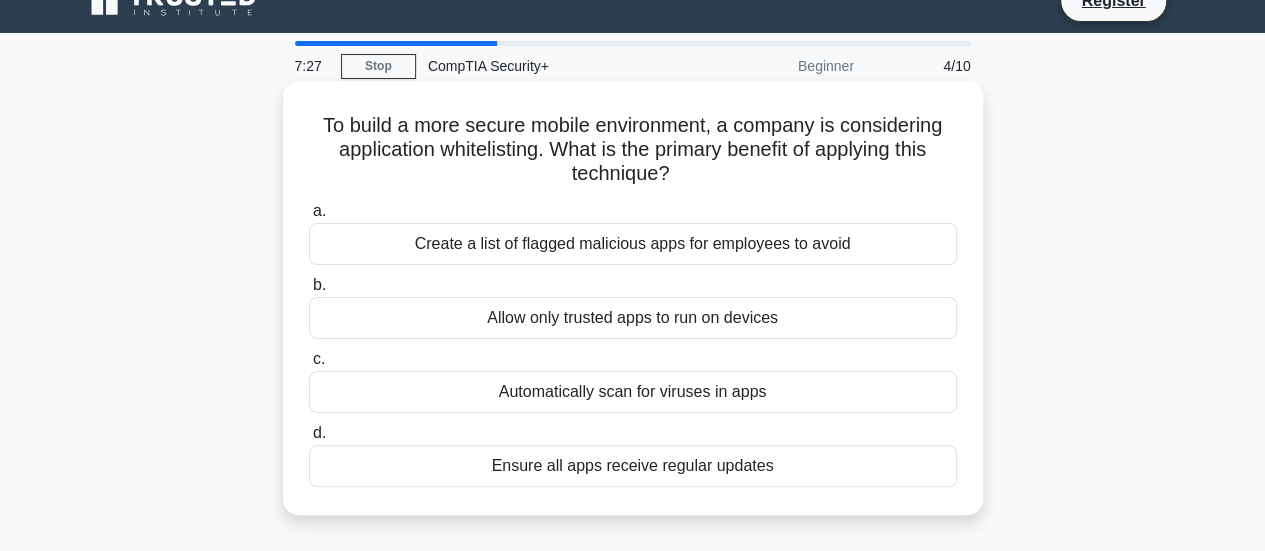 scroll, scrollTop: 0, scrollLeft: 0, axis: both 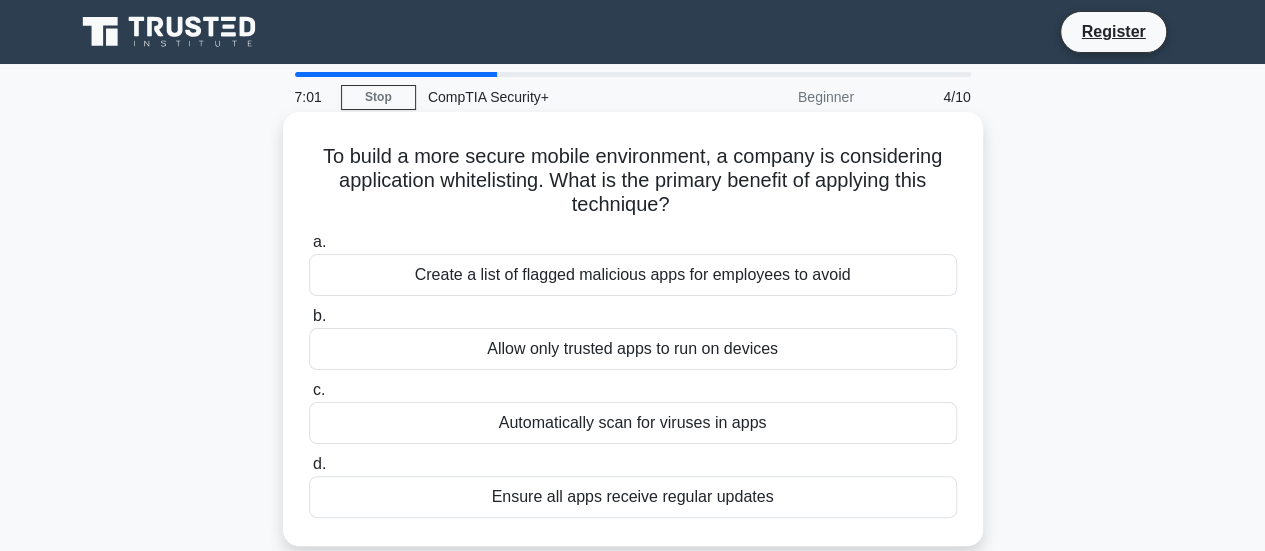 click on "Allow only trusted apps to run on devices" at bounding box center [633, 349] 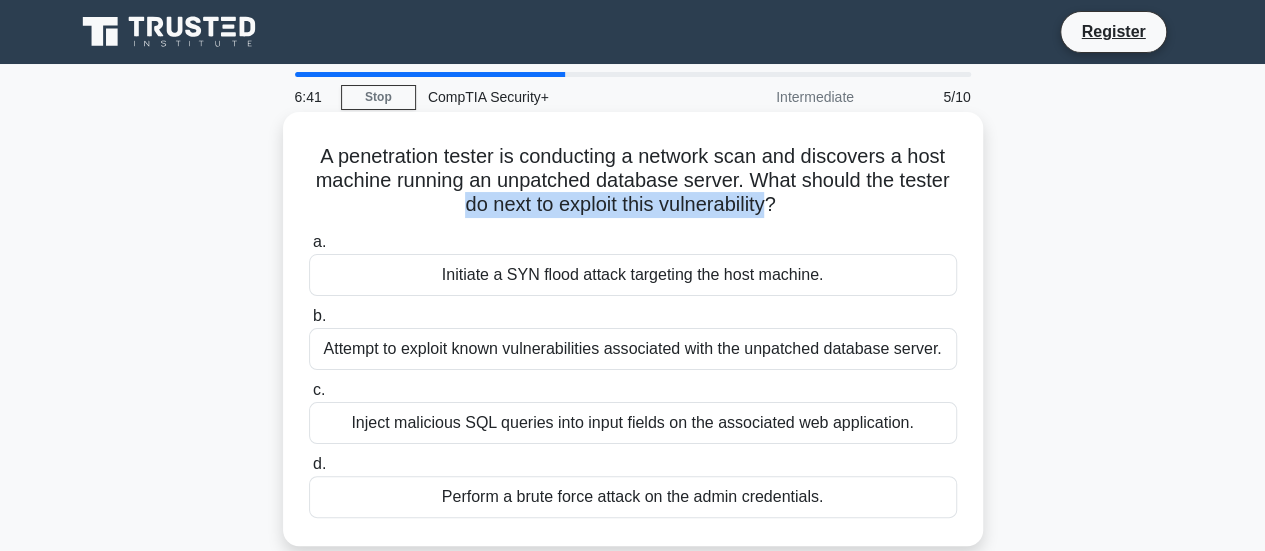 drag, startPoint x: 448, startPoint y: 203, endPoint x: 774, endPoint y: 220, distance: 326.44296 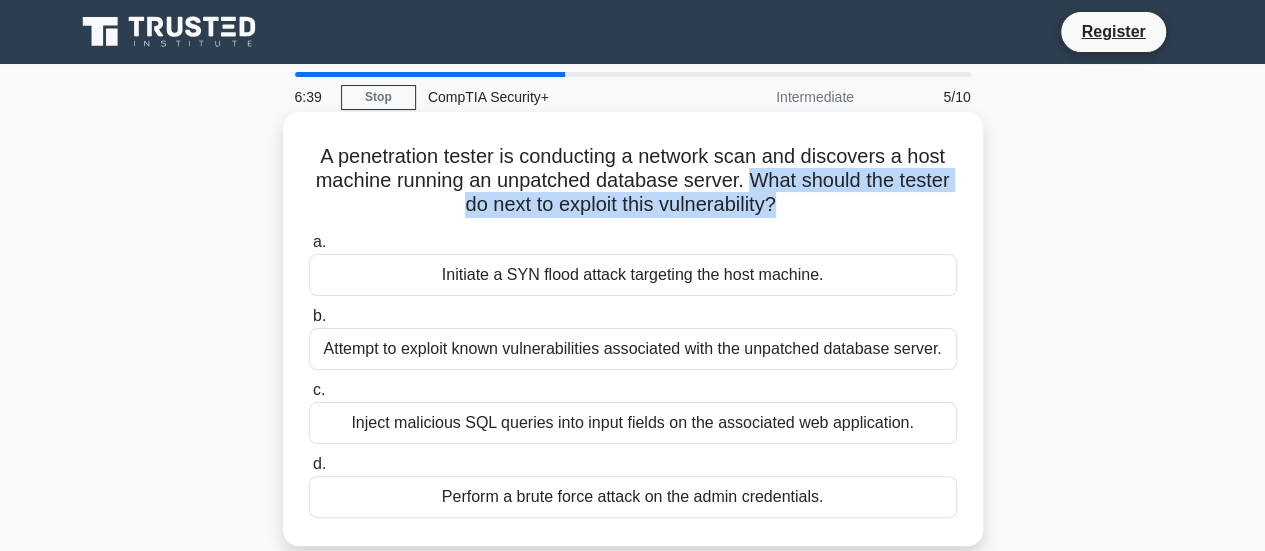 drag, startPoint x: 748, startPoint y: 187, endPoint x: 780, endPoint y: 215, distance: 42.520584 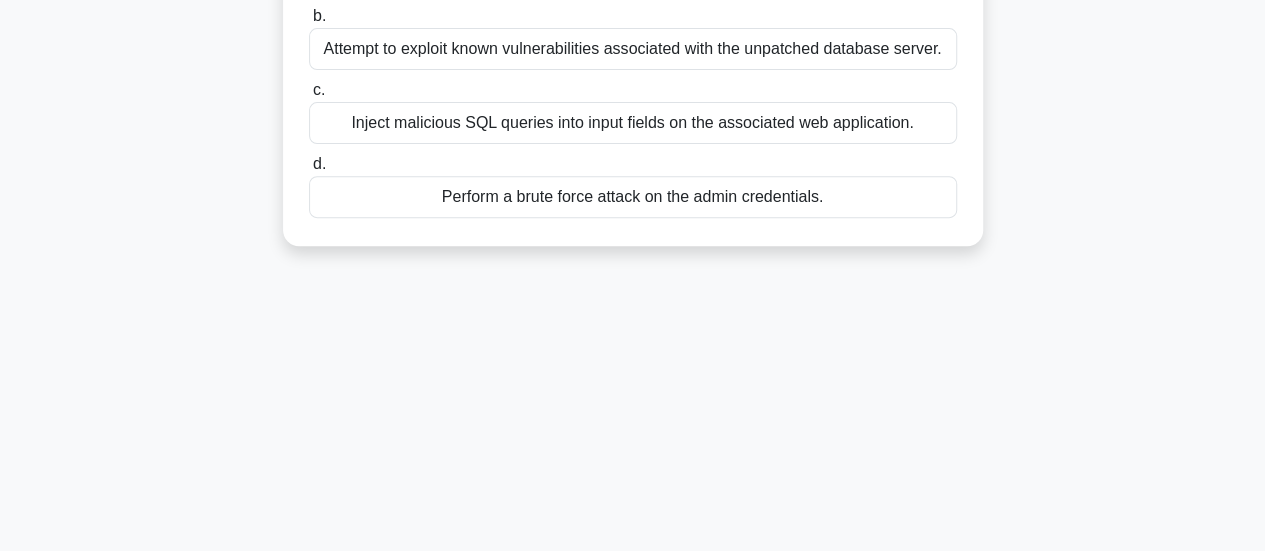 scroll, scrollTop: 100, scrollLeft: 0, axis: vertical 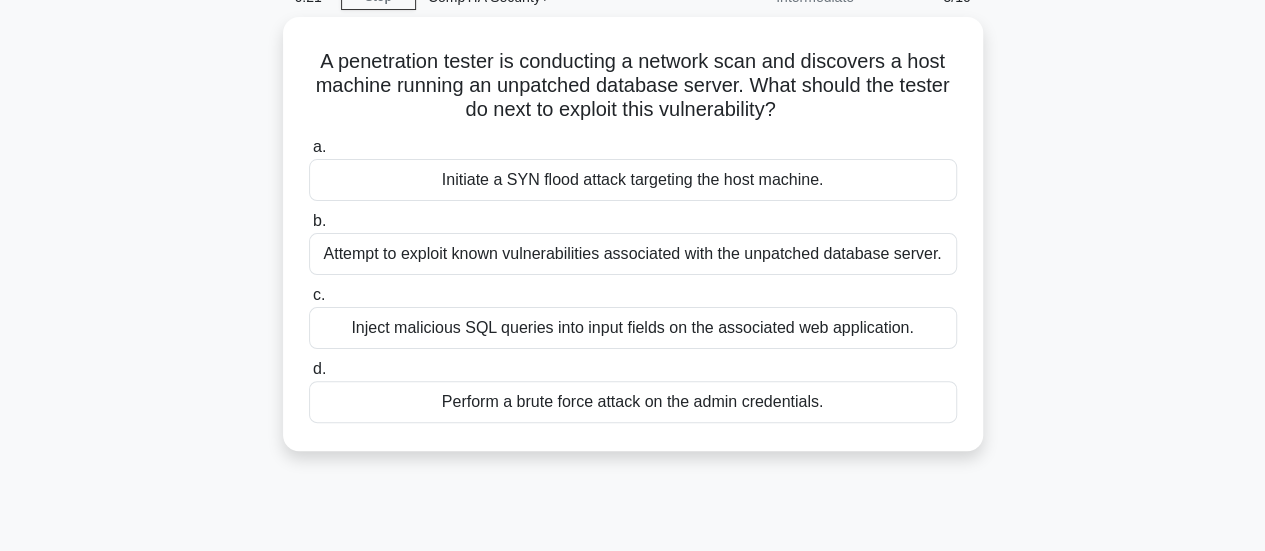click on "A penetration tester is conducting a network scan and discovers a host machine running an unpatched database server. What should the tester do next to exploit this vulnerability?
.spinner_0XTQ{transform-origin:center;animation:spinner_y6GP .75s linear infinite}@keyframes spinner_y6GP{100%{transform:rotate(360deg)}}
a.
Initiate a SYN flood attack targeting the host machine.
b. c. d." at bounding box center (633, 246) 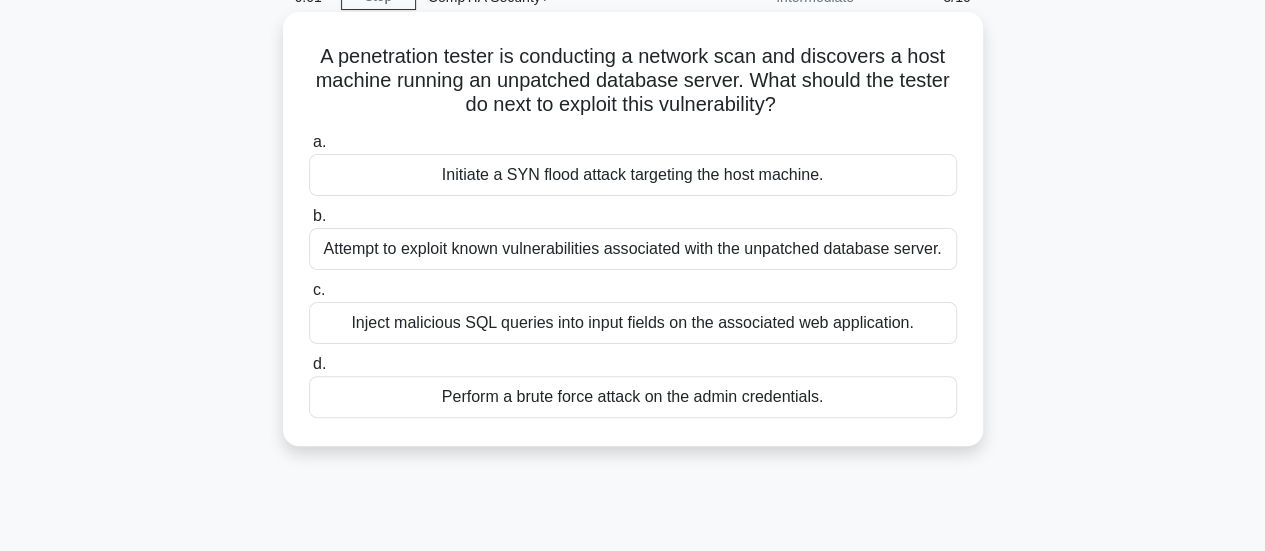 click on "Attempt to exploit known vulnerabilities associated with the unpatched database server." at bounding box center [633, 249] 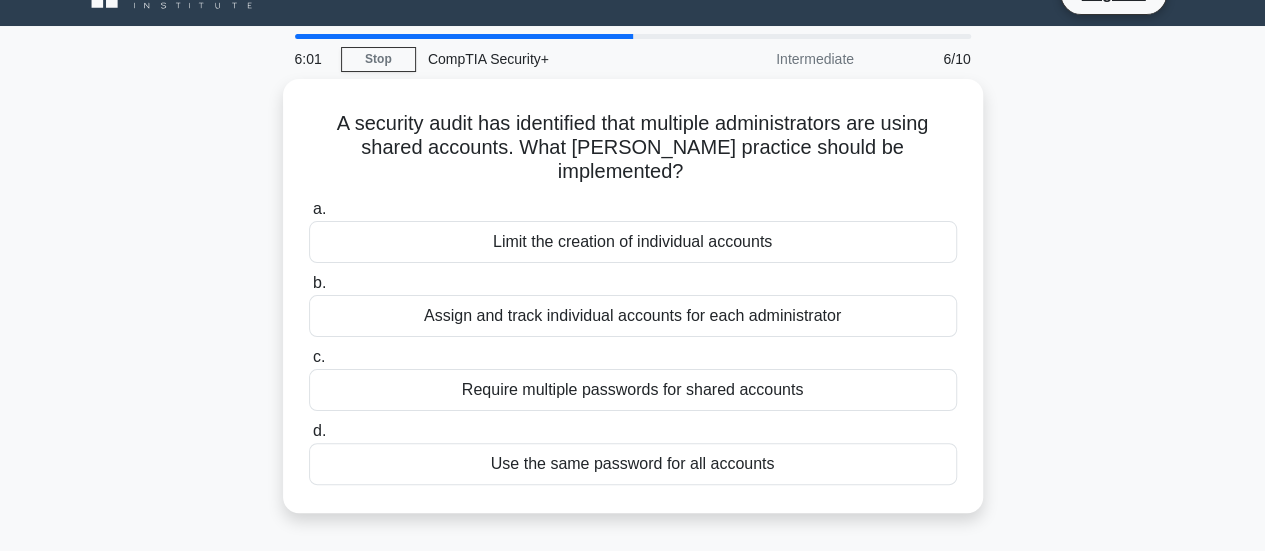 scroll, scrollTop: 0, scrollLeft: 0, axis: both 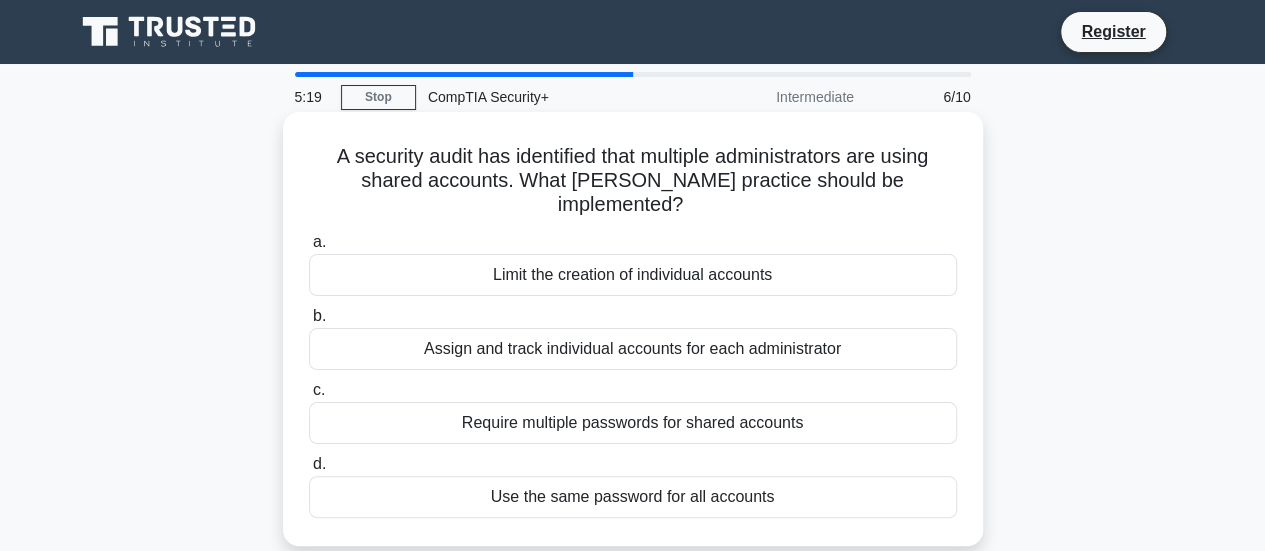 click on "Assign and track individual accounts for each administrator" at bounding box center (633, 349) 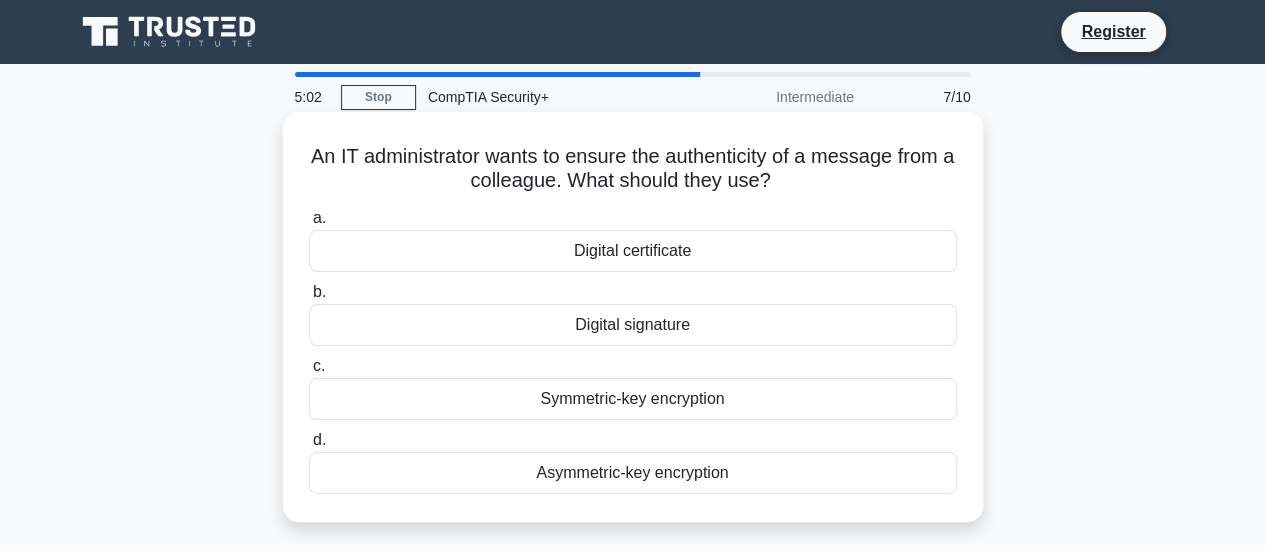 click on "Digital signature" at bounding box center [633, 325] 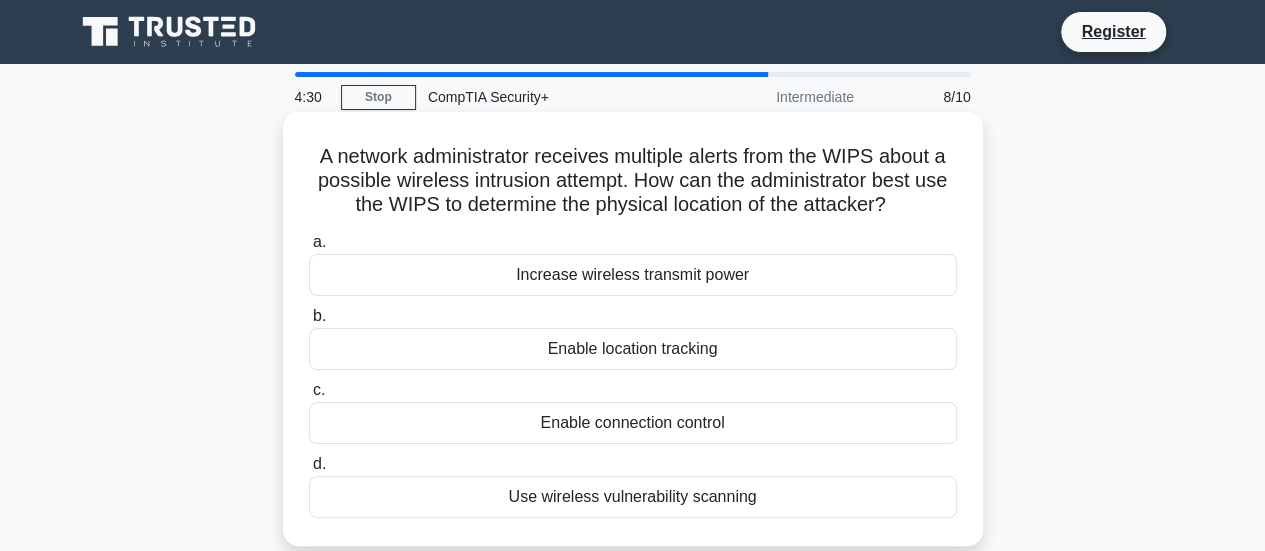 click on "Enable location tracking" at bounding box center [633, 349] 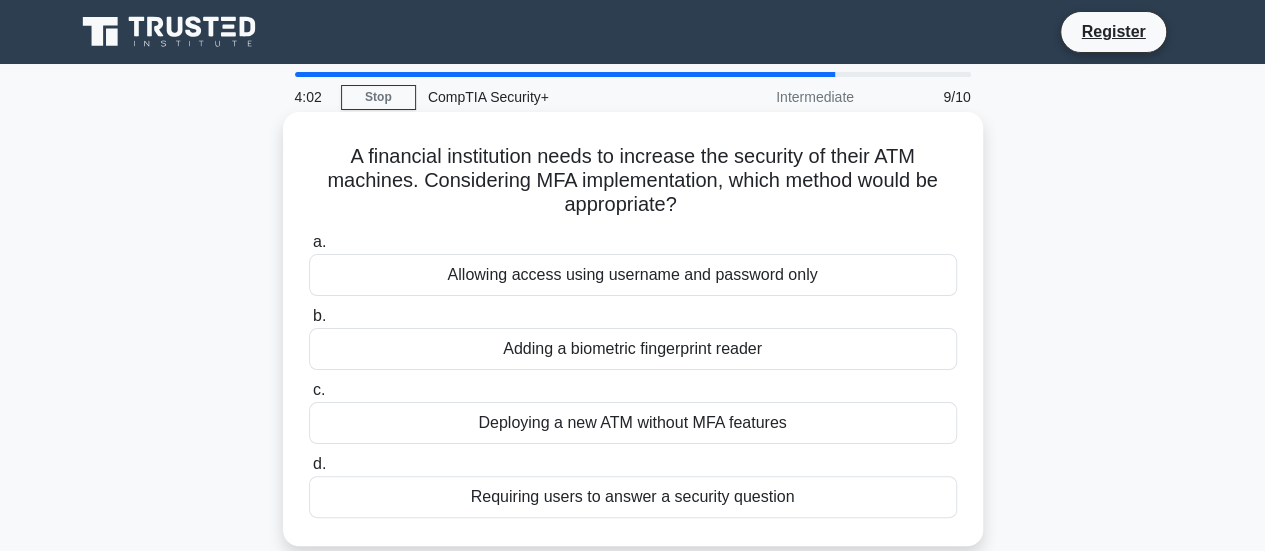 click on "Adding a biometric fingerprint reader" at bounding box center [633, 349] 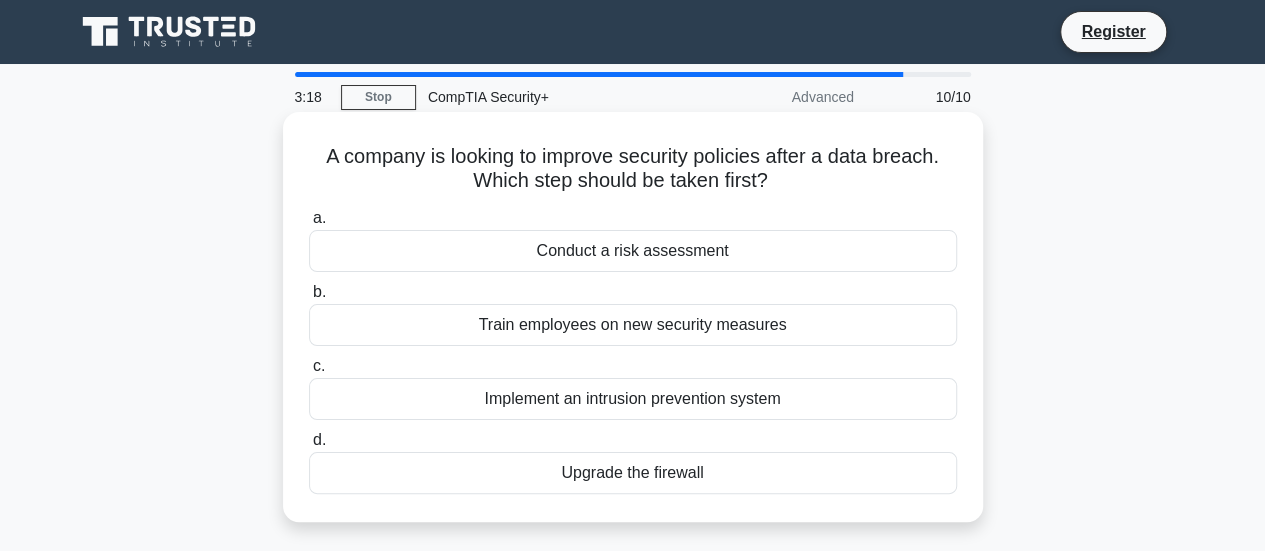 click on "Conduct a risk assessment" at bounding box center (633, 251) 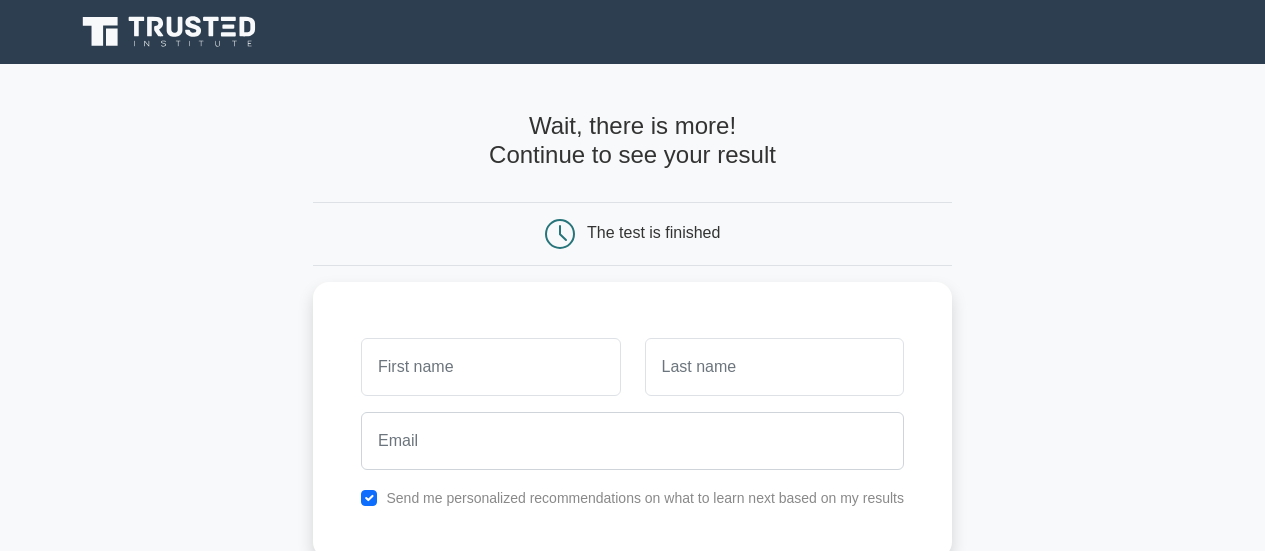 scroll, scrollTop: 0, scrollLeft: 0, axis: both 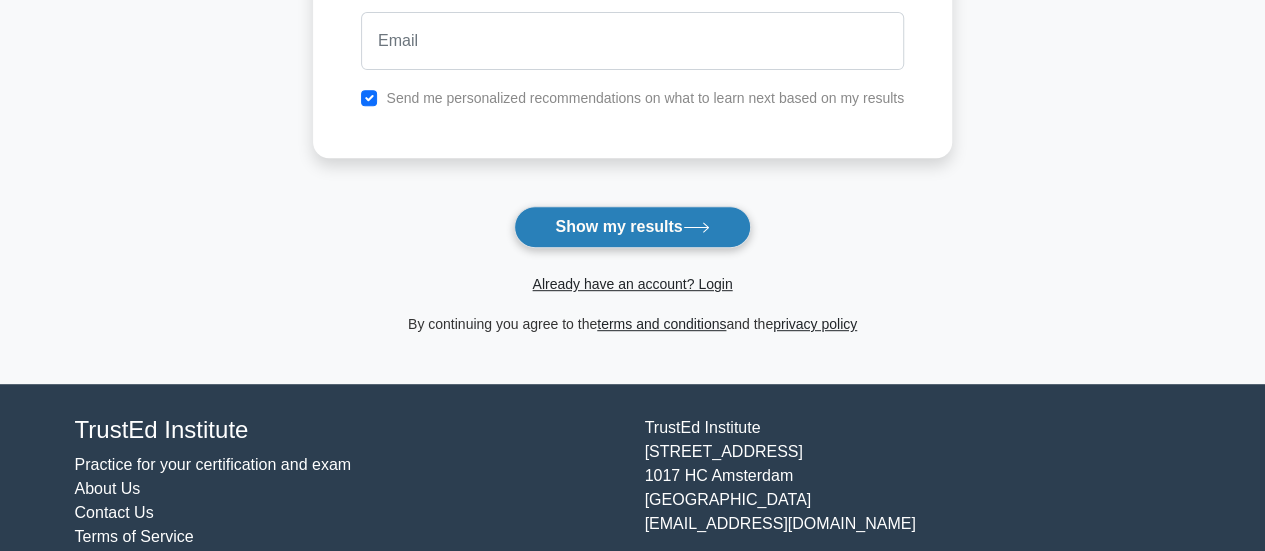 click on "Show my results" at bounding box center (632, 227) 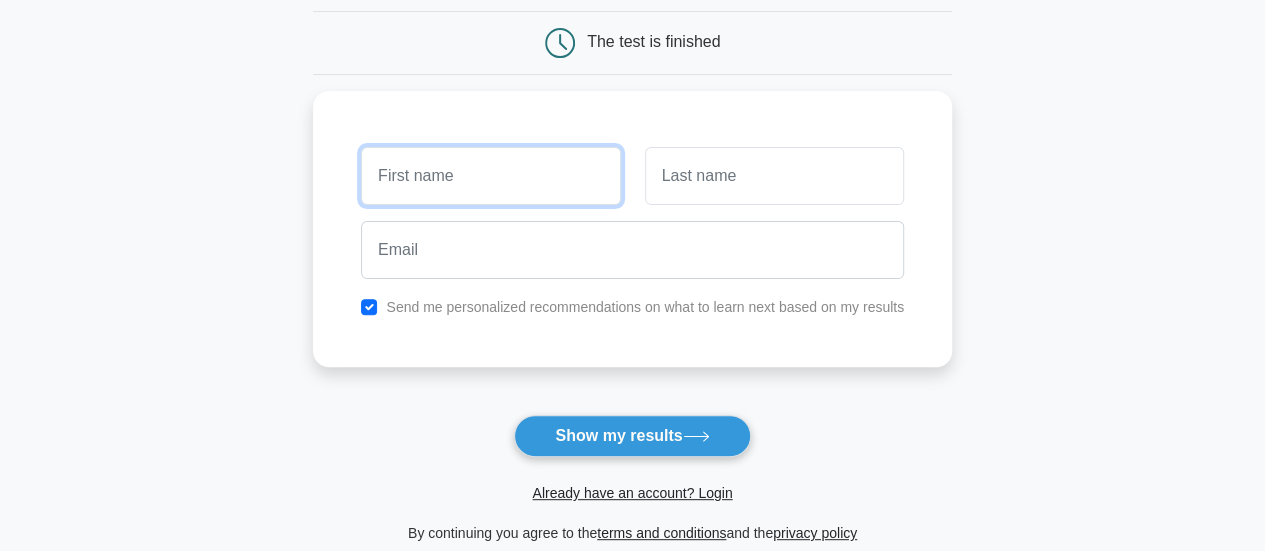 scroll, scrollTop: 90, scrollLeft: 0, axis: vertical 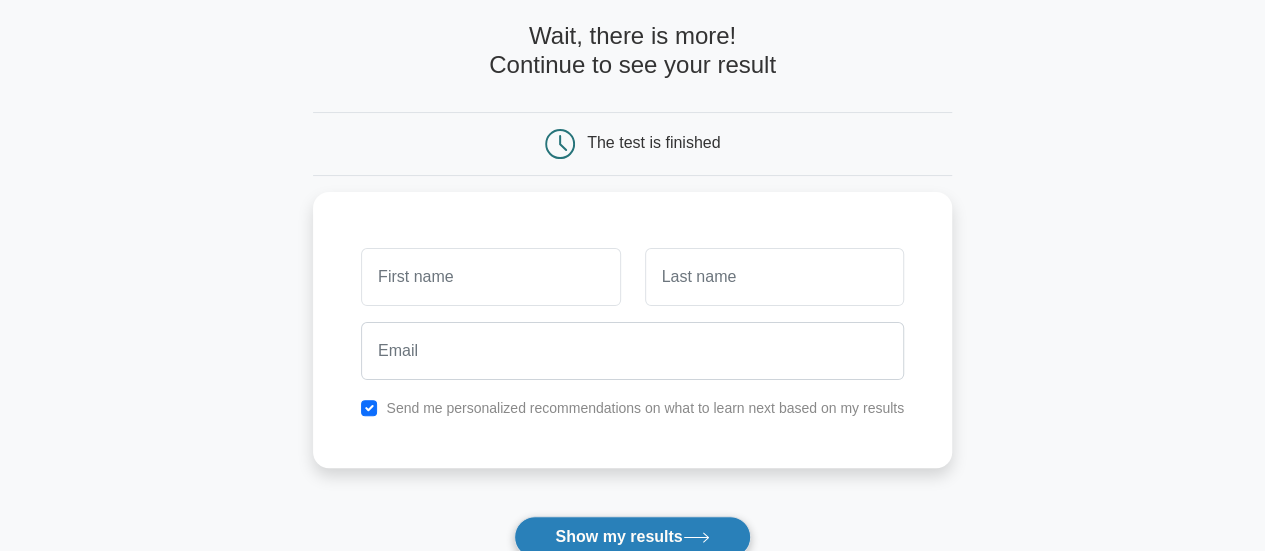 click on "Show my results" at bounding box center (632, 537) 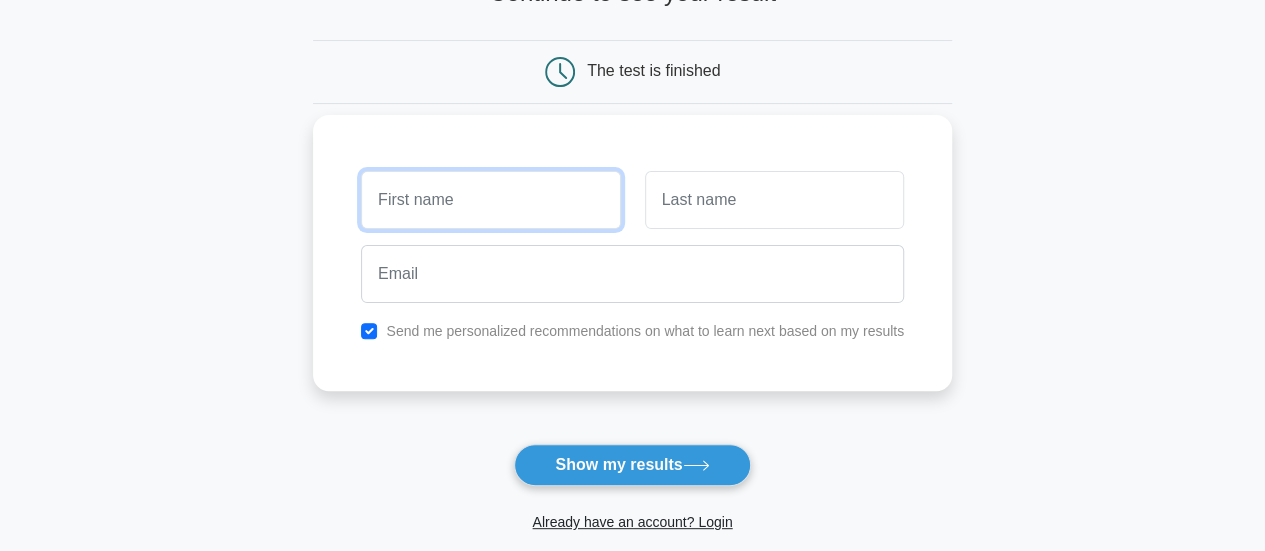 scroll, scrollTop: 200, scrollLeft: 0, axis: vertical 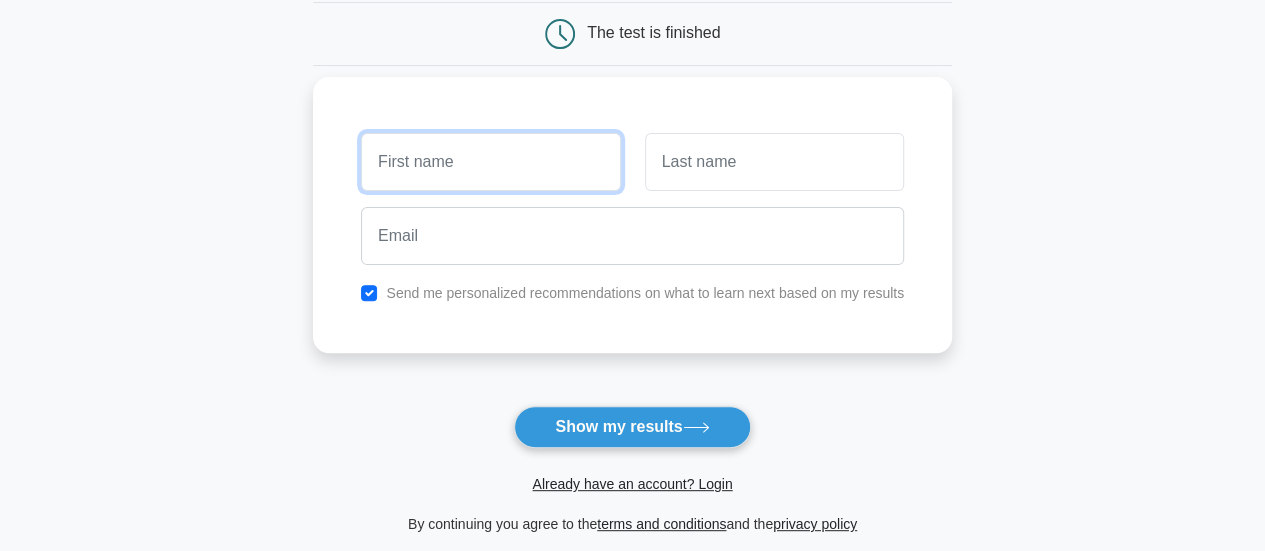click at bounding box center (490, 162) 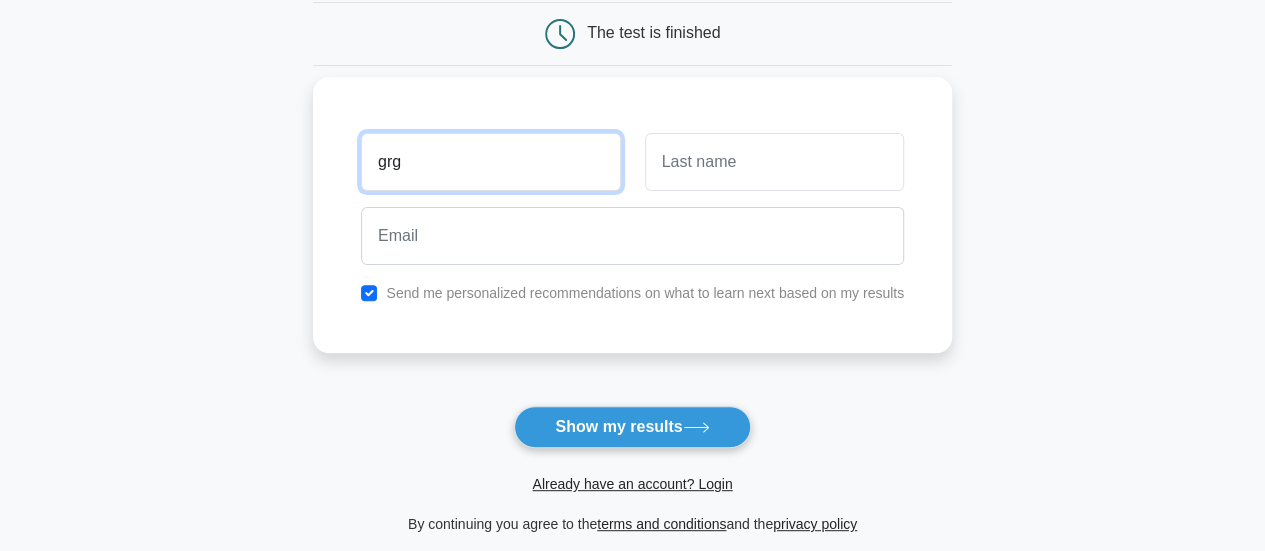 type on "grg" 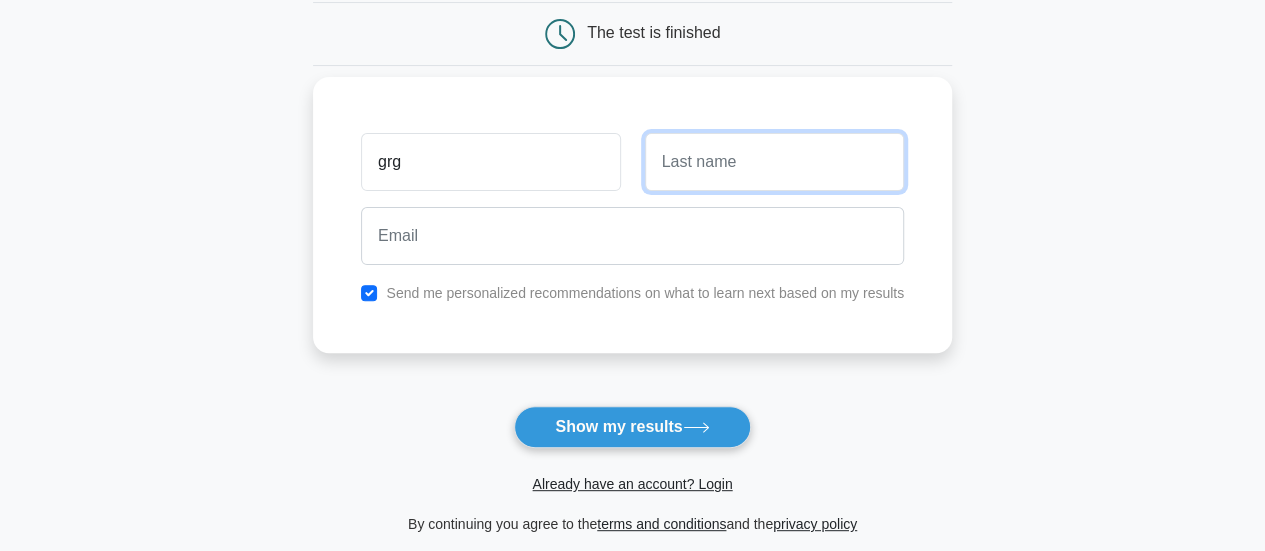 click at bounding box center (774, 162) 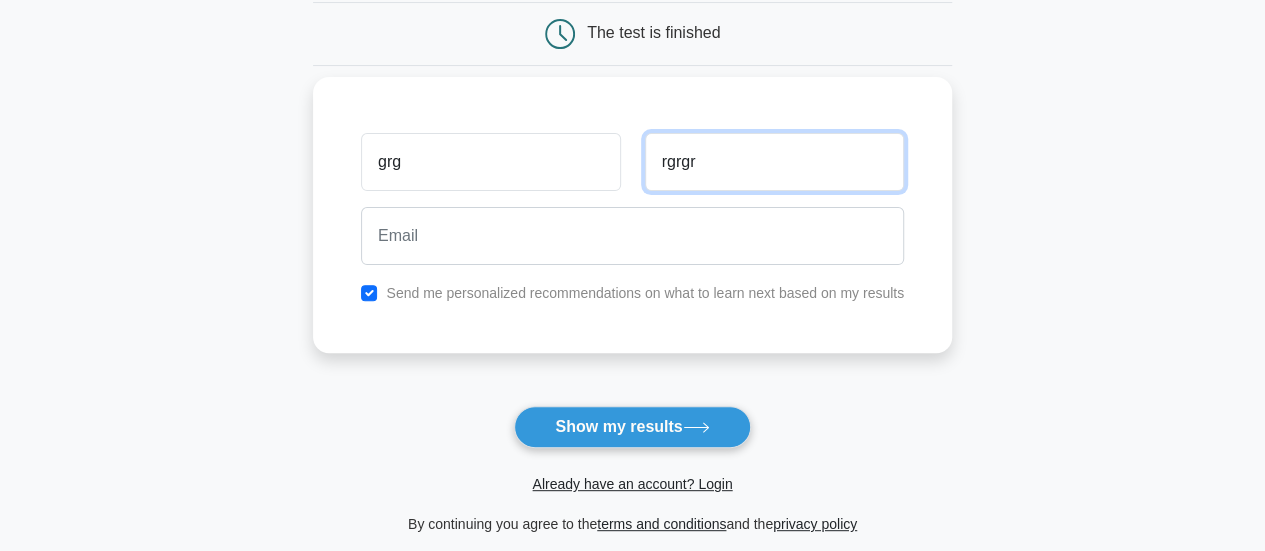 type on "rgrgr" 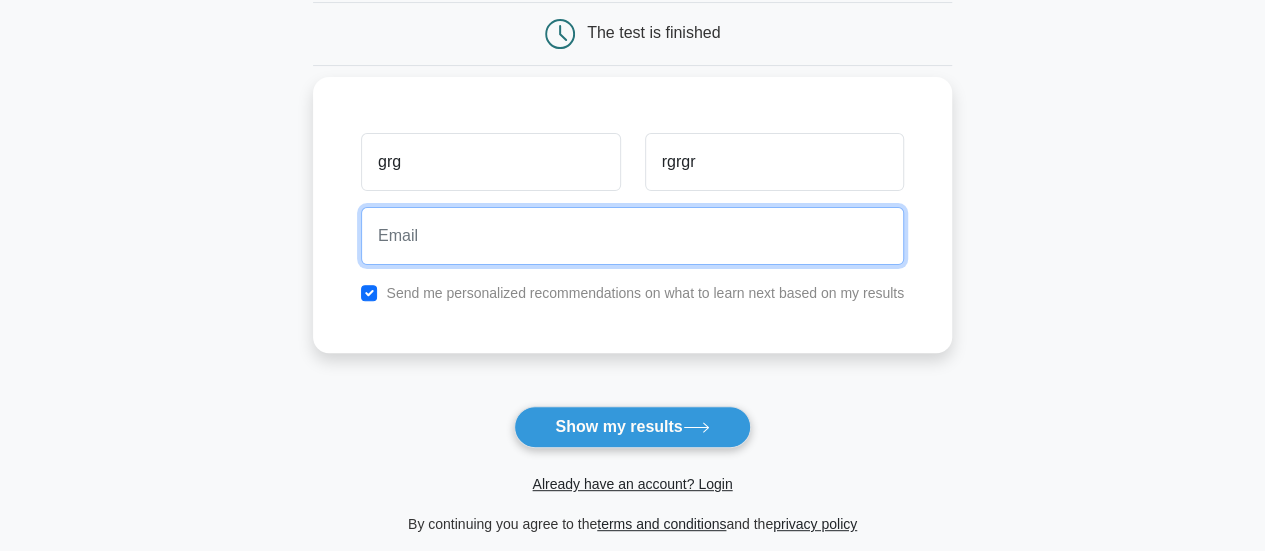 click at bounding box center (632, 236) 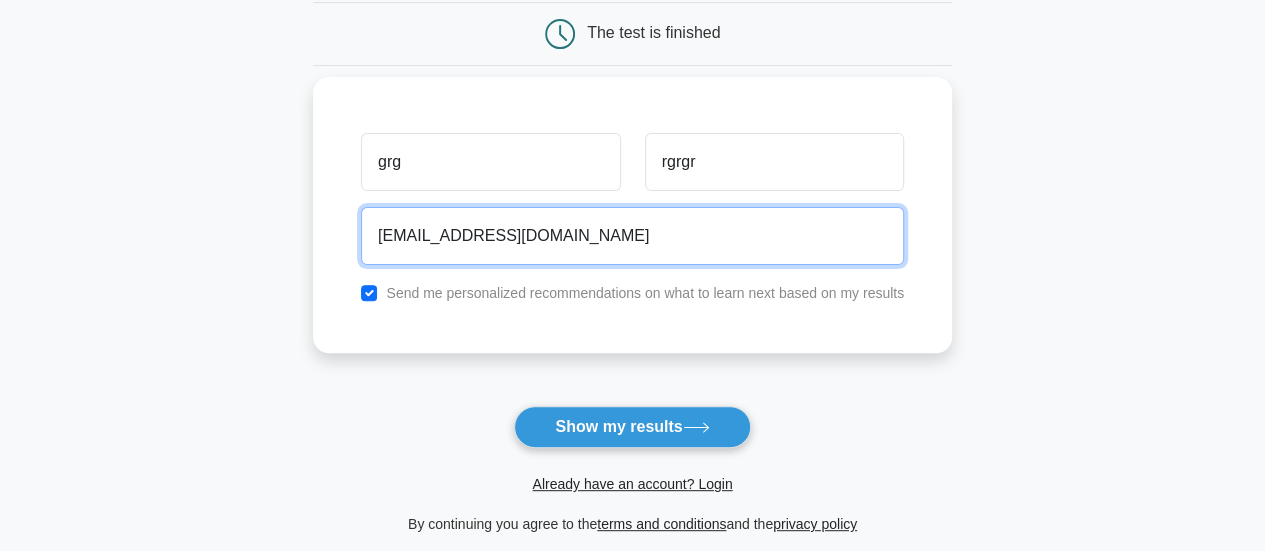 drag, startPoint x: 506, startPoint y: 233, endPoint x: 452, endPoint y: 234, distance: 54.00926 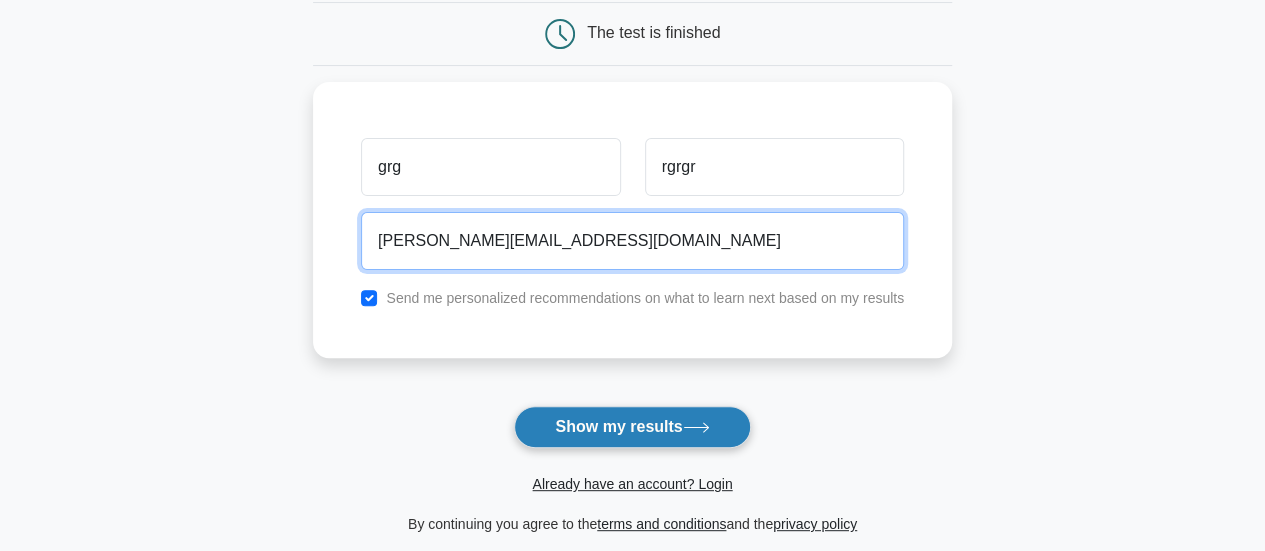 type on "mohamed-jjhjhou@gmail.com" 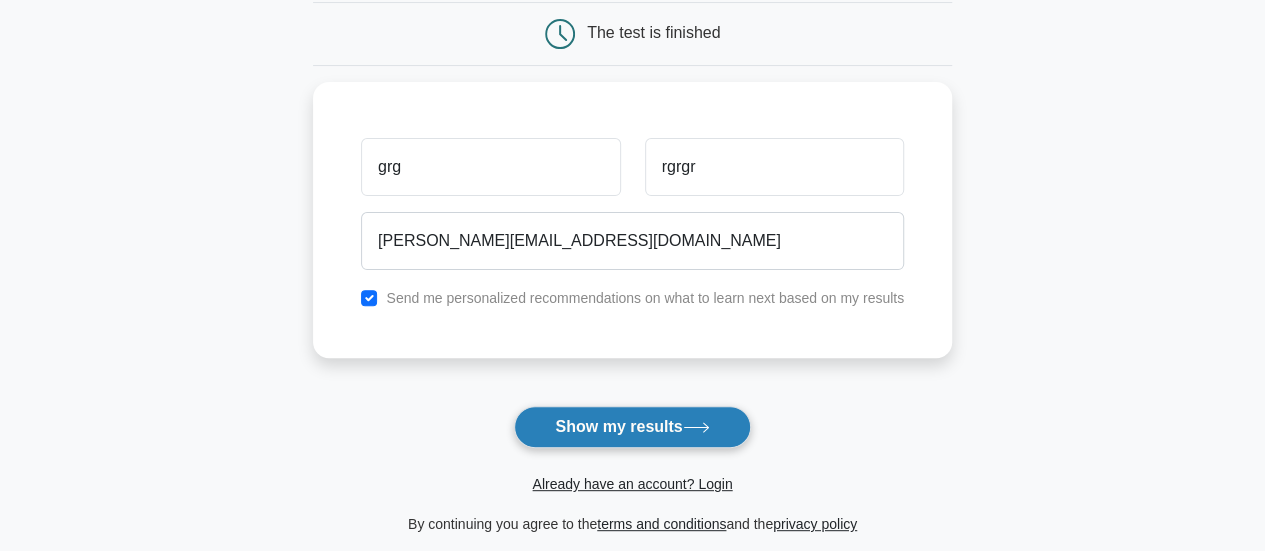 click on "Show my results" at bounding box center [632, 427] 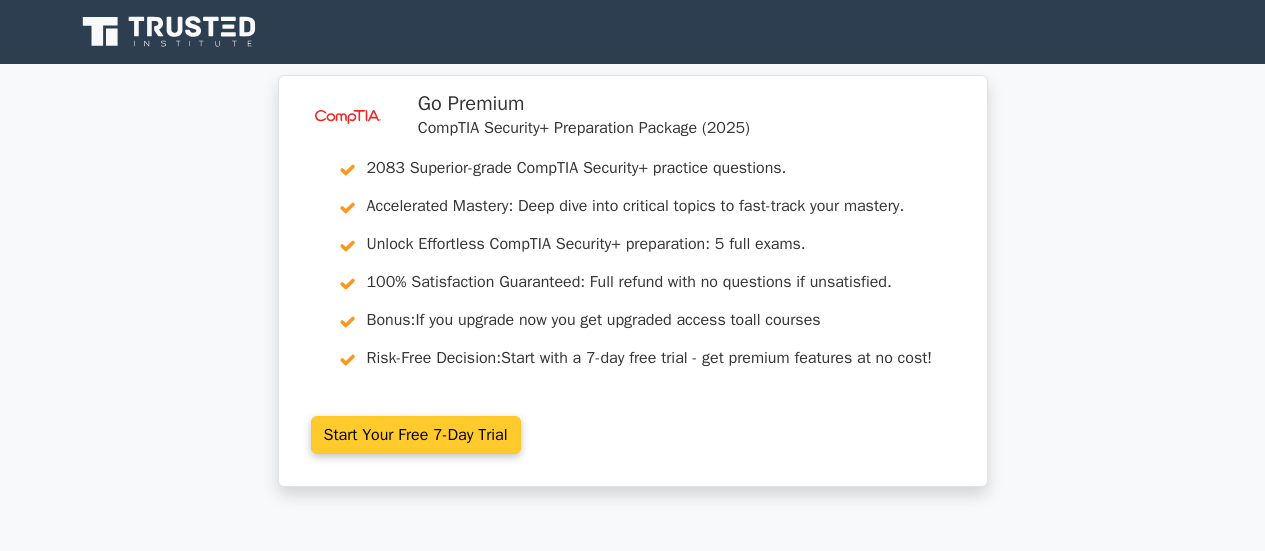 scroll, scrollTop: 0, scrollLeft: 0, axis: both 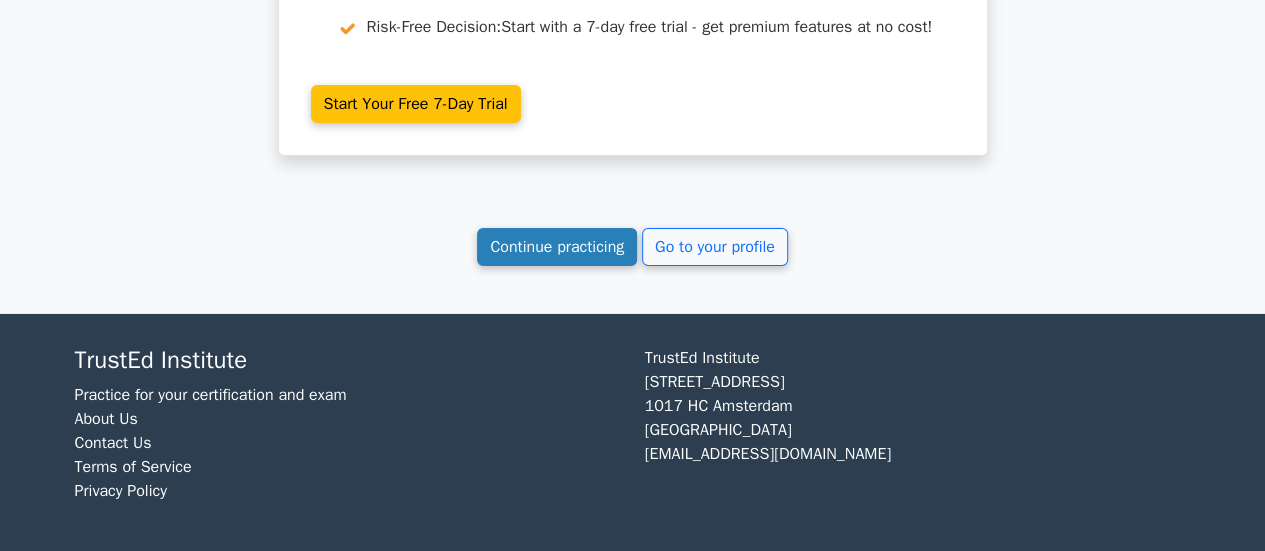 click on "Continue practicing" at bounding box center (557, 247) 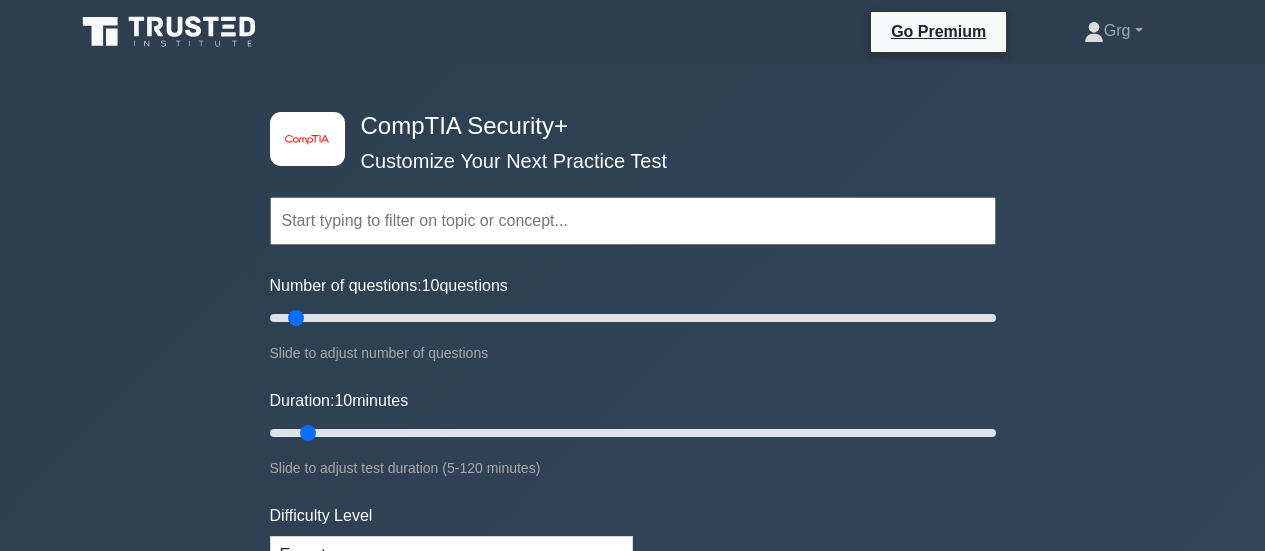 scroll, scrollTop: 0, scrollLeft: 0, axis: both 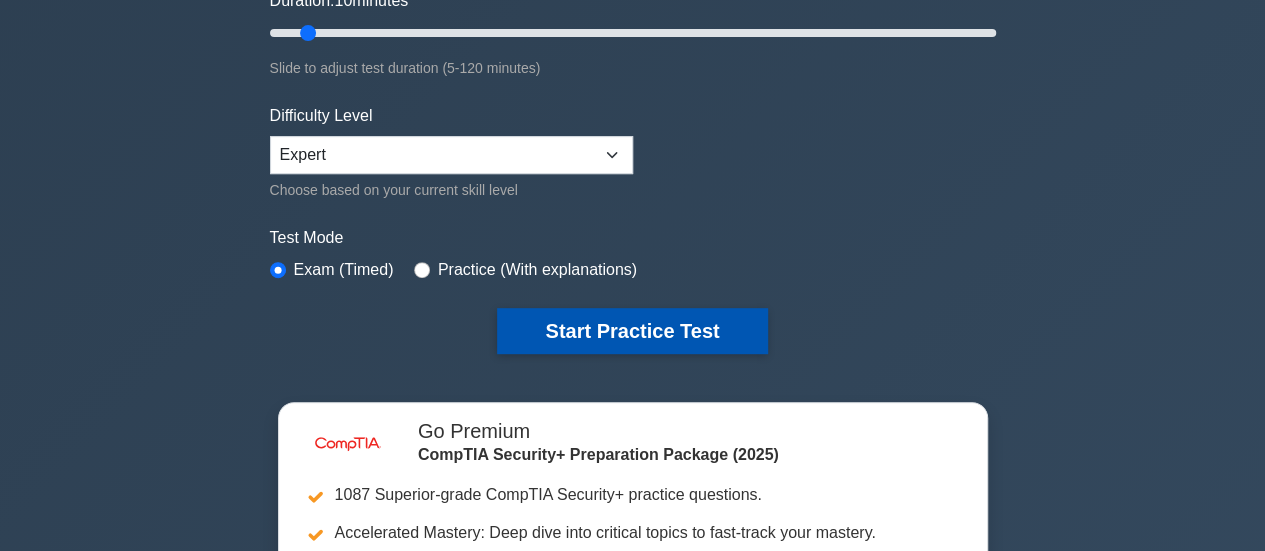 click on "Start Practice Test" at bounding box center [632, 331] 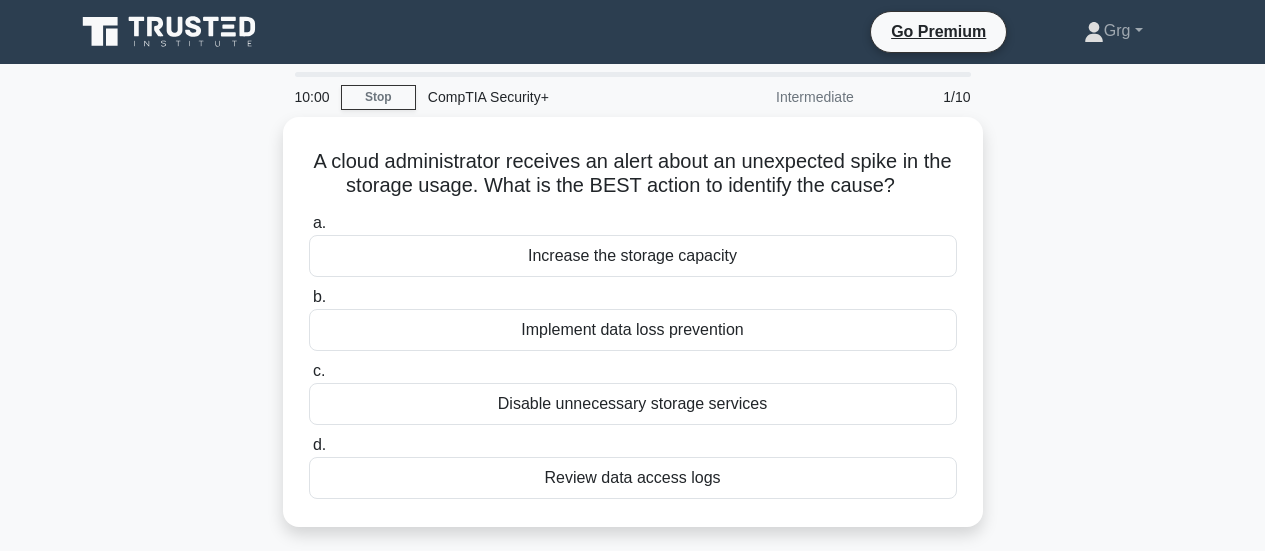 scroll, scrollTop: 0, scrollLeft: 0, axis: both 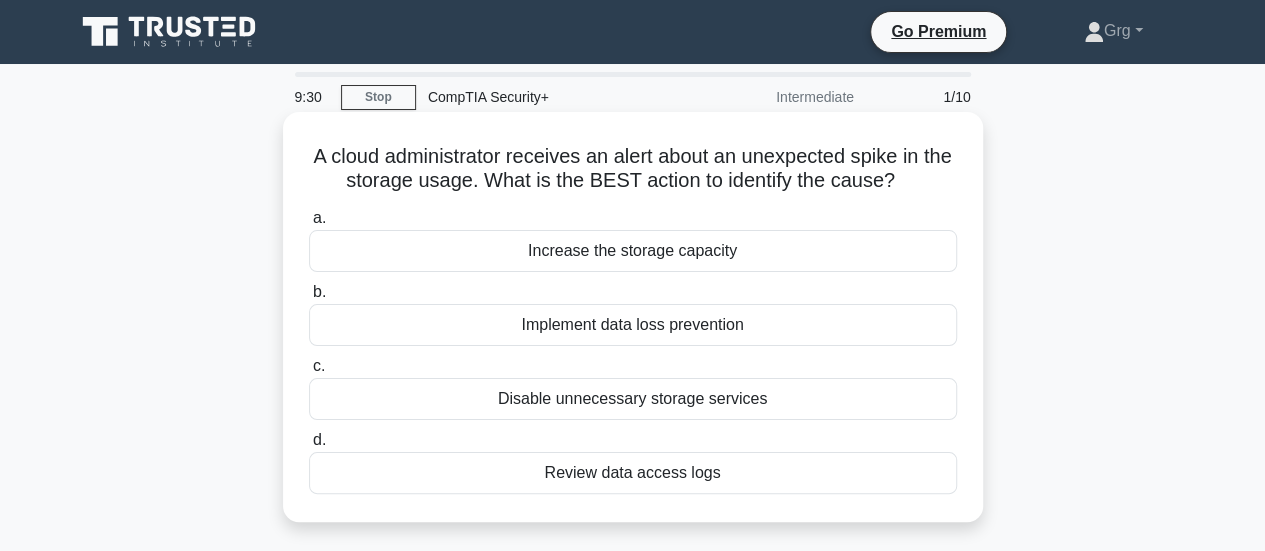 click on "Review data access logs" at bounding box center (633, 473) 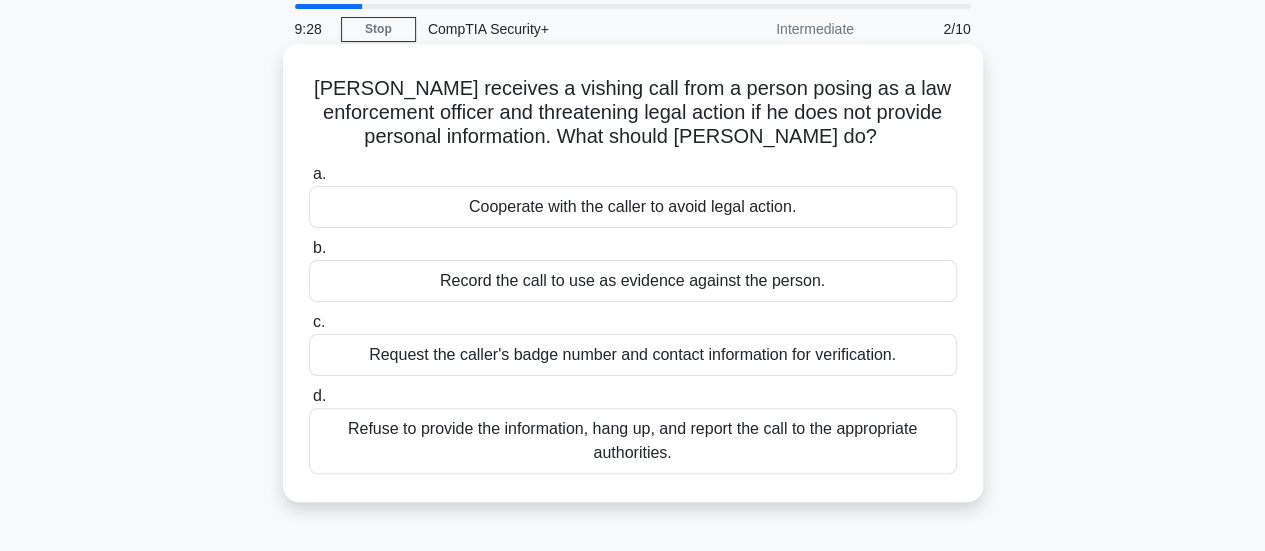 scroll, scrollTop: 100, scrollLeft: 0, axis: vertical 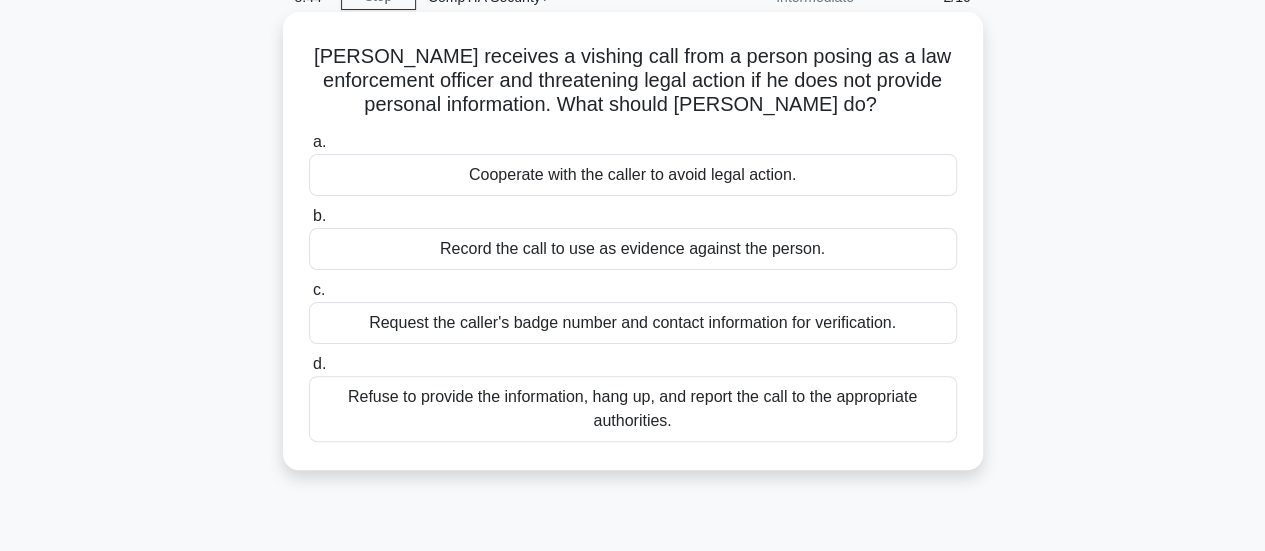 click on "Request the caller's badge number and contact information for verification." at bounding box center [633, 323] 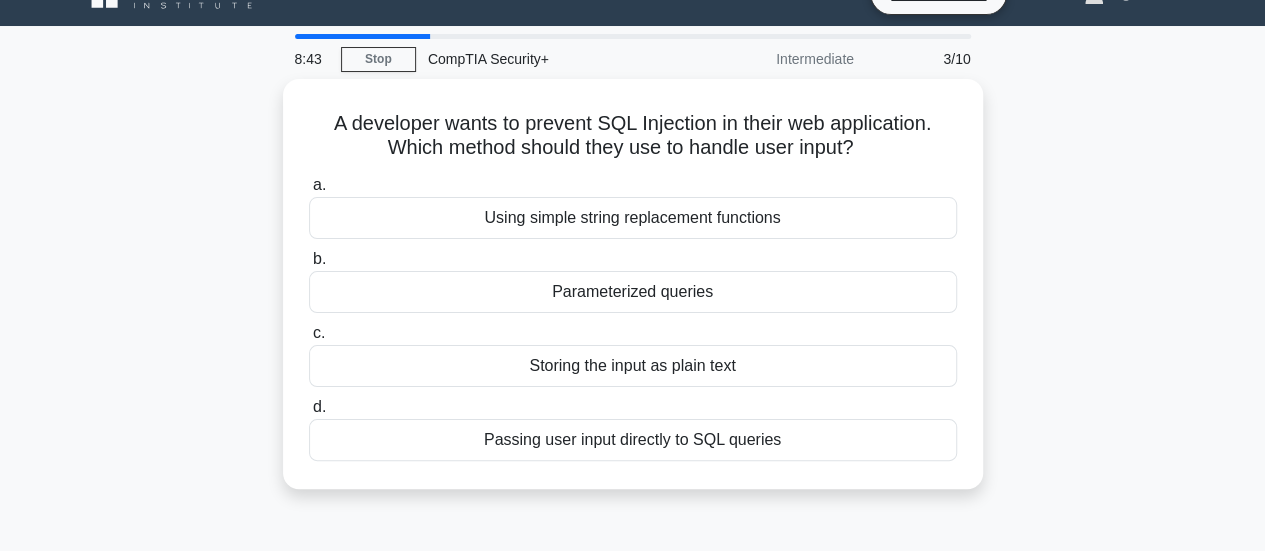 scroll, scrollTop: 0, scrollLeft: 0, axis: both 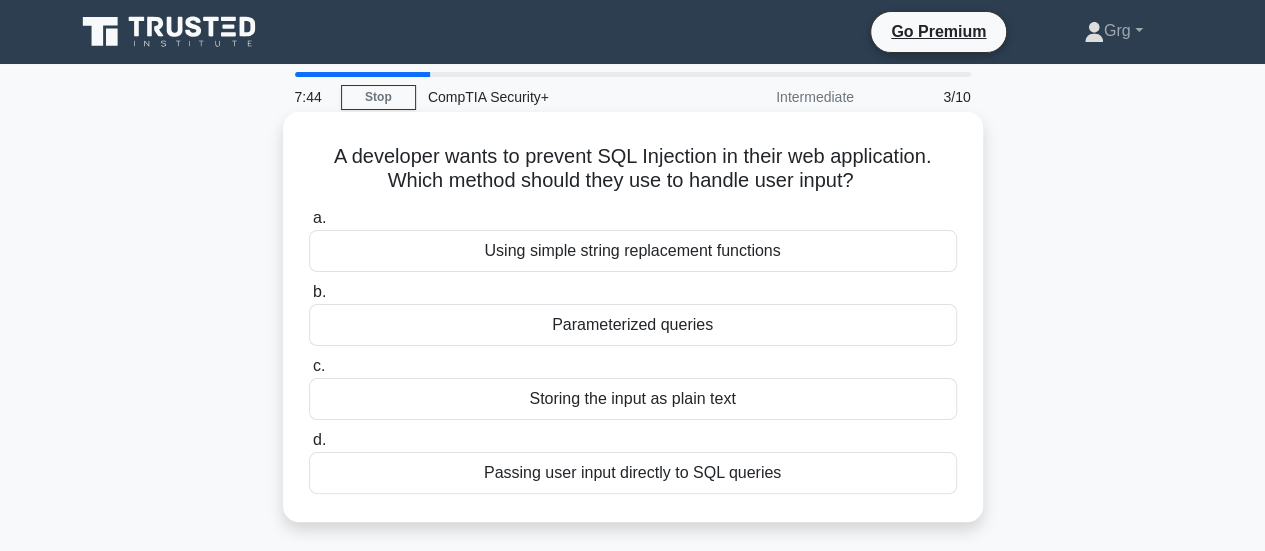 click on "Parameterized queries" at bounding box center [633, 325] 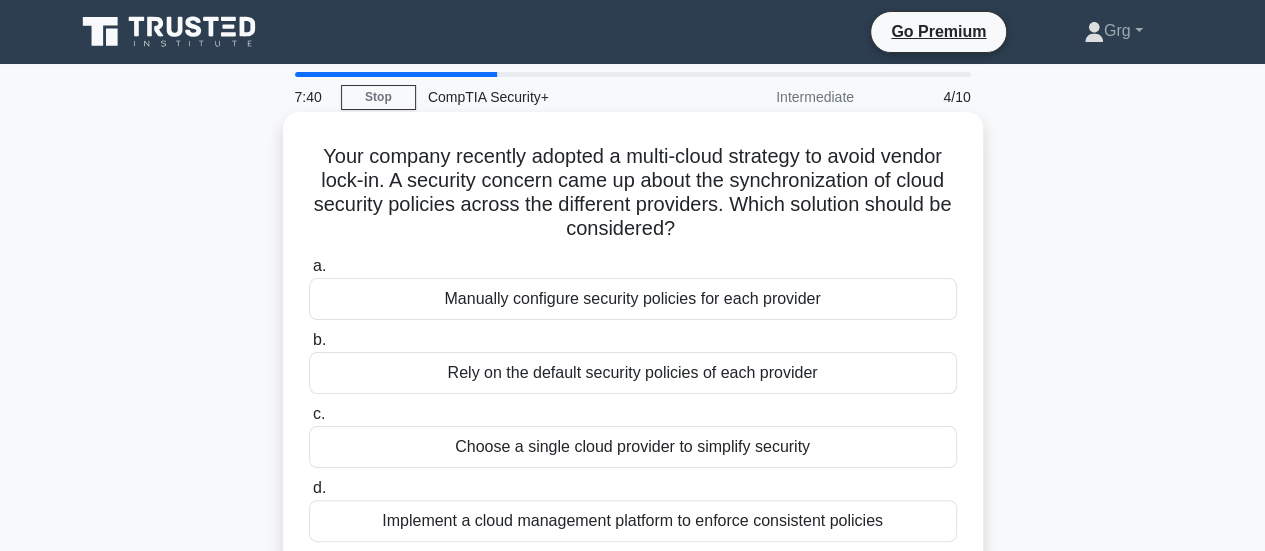 scroll, scrollTop: 100, scrollLeft: 0, axis: vertical 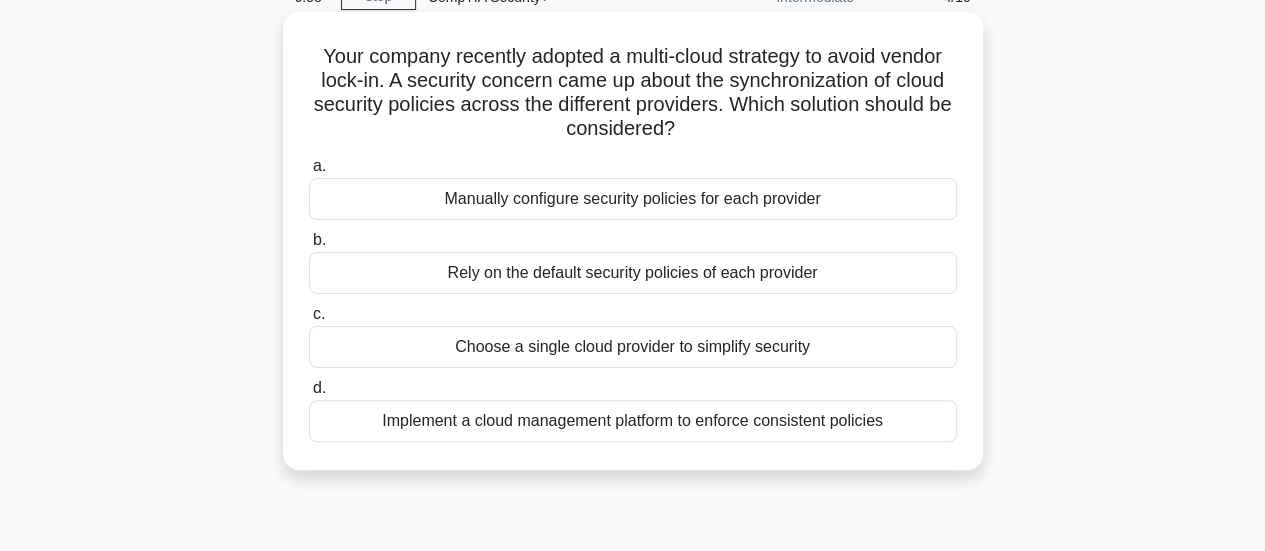 click on "Implement a cloud management platform to enforce consistent policies" at bounding box center [633, 421] 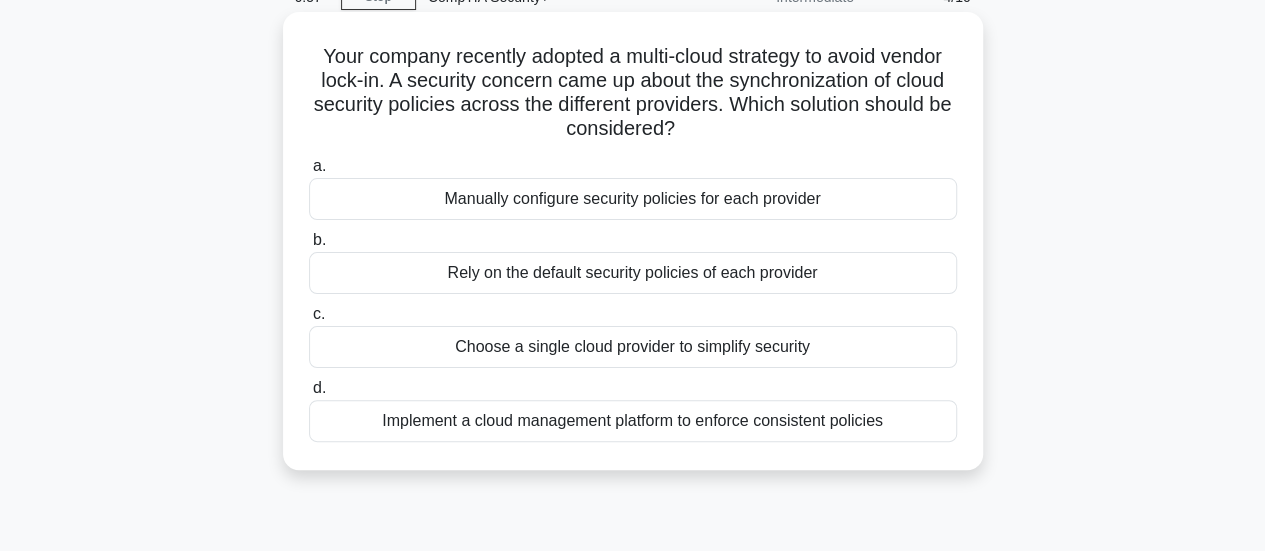 click on "Implement a cloud management platform to enforce consistent policies" at bounding box center [633, 421] 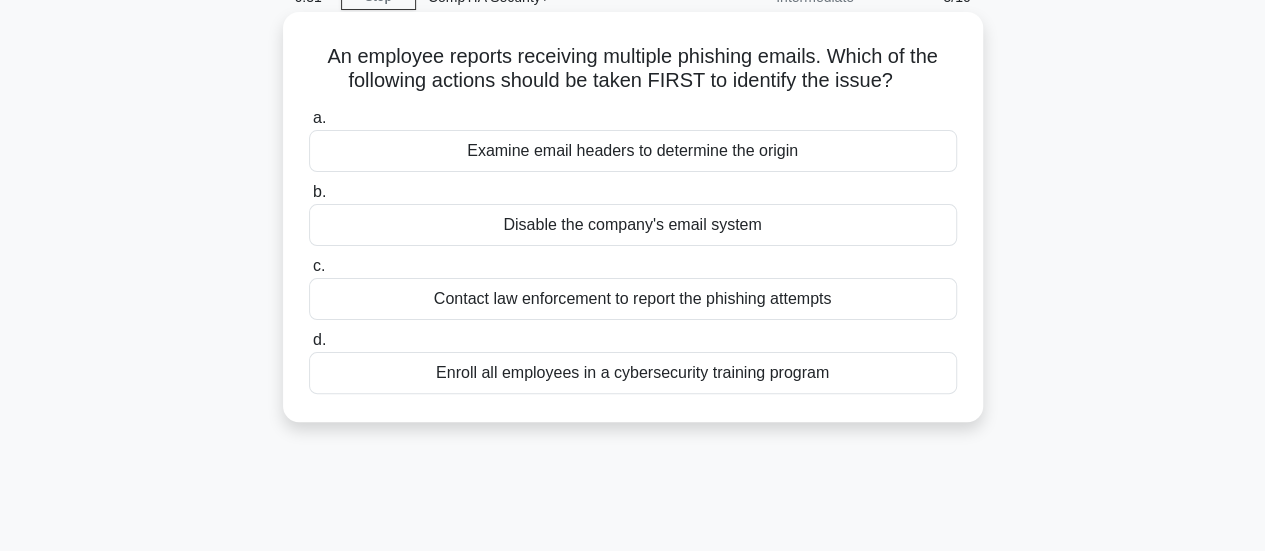 scroll, scrollTop: 0, scrollLeft: 0, axis: both 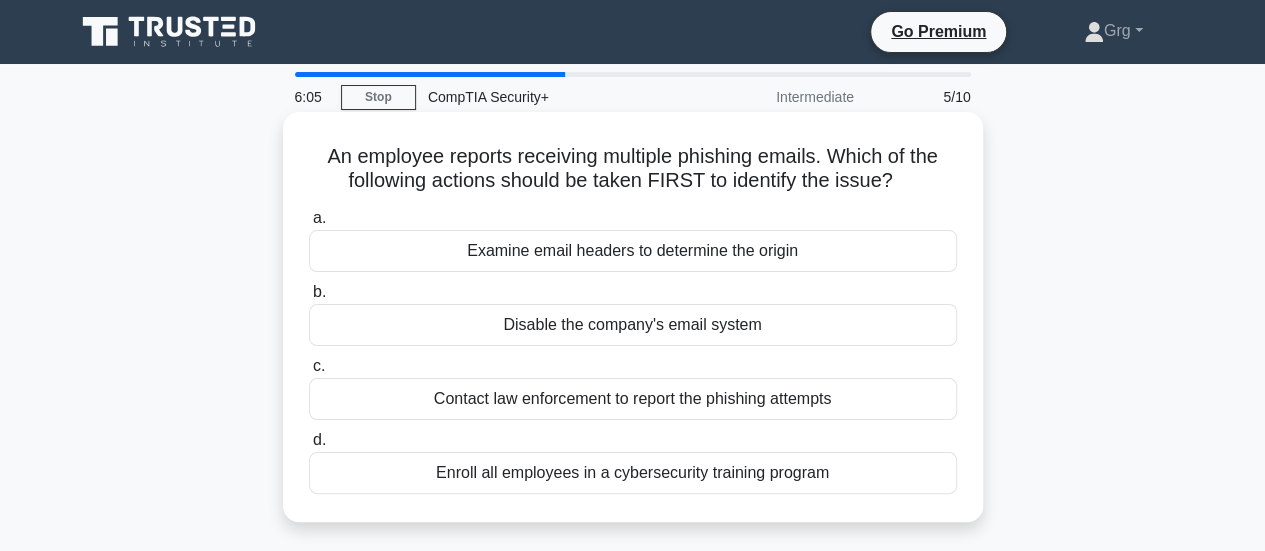 click on "Contact law enforcement to report the phishing attempts" at bounding box center [633, 399] 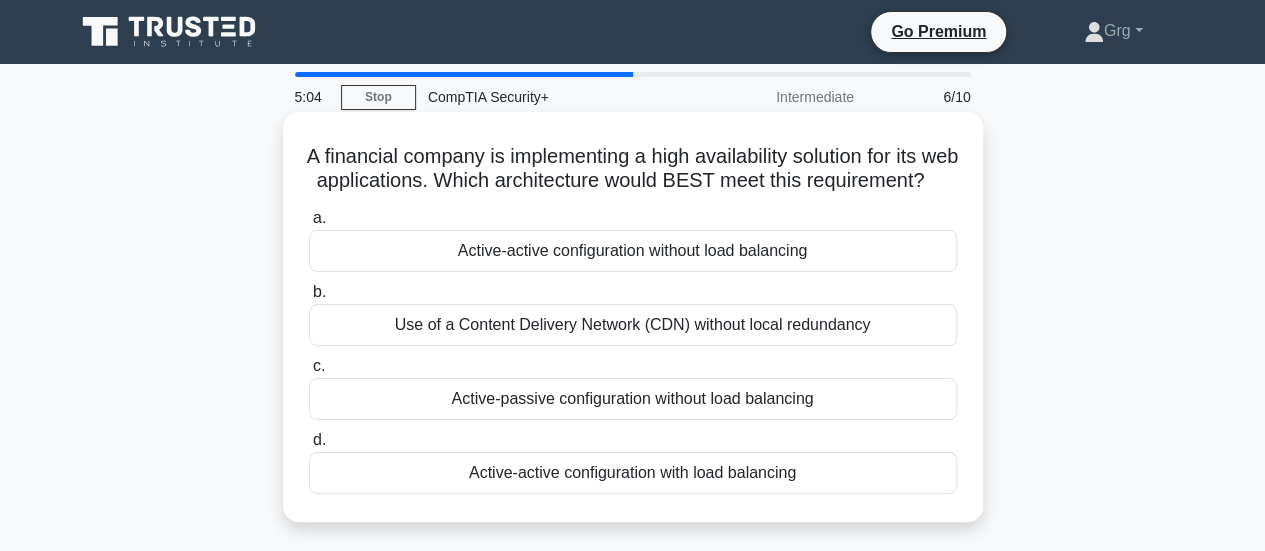 click on "Active-passive configuration without load balancing" at bounding box center (633, 399) 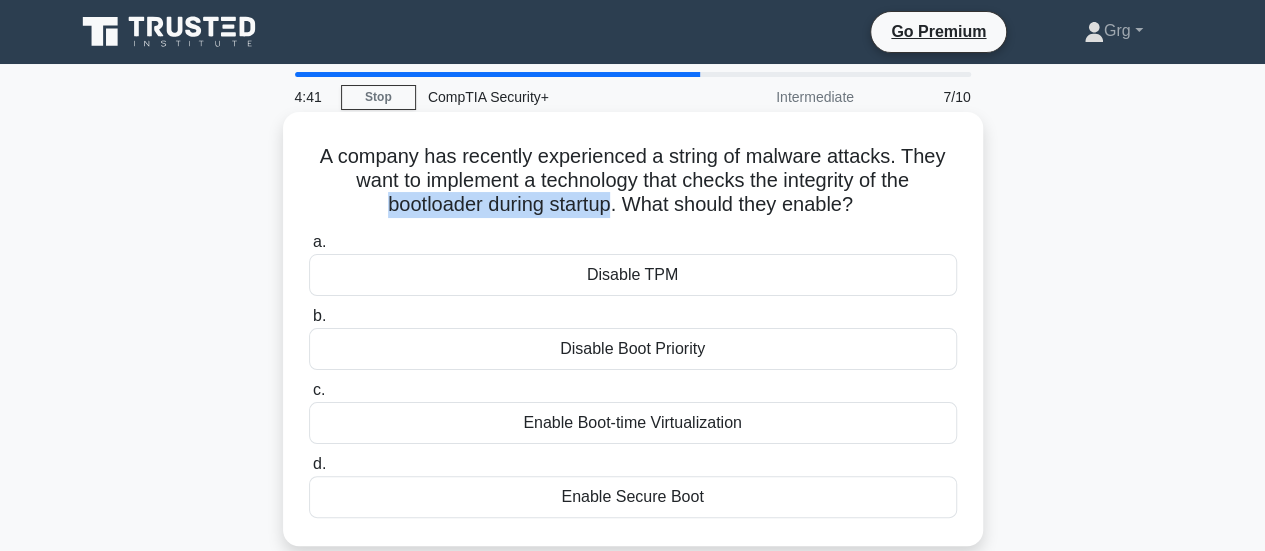 drag, startPoint x: 346, startPoint y: 198, endPoint x: 622, endPoint y: 211, distance: 276.306 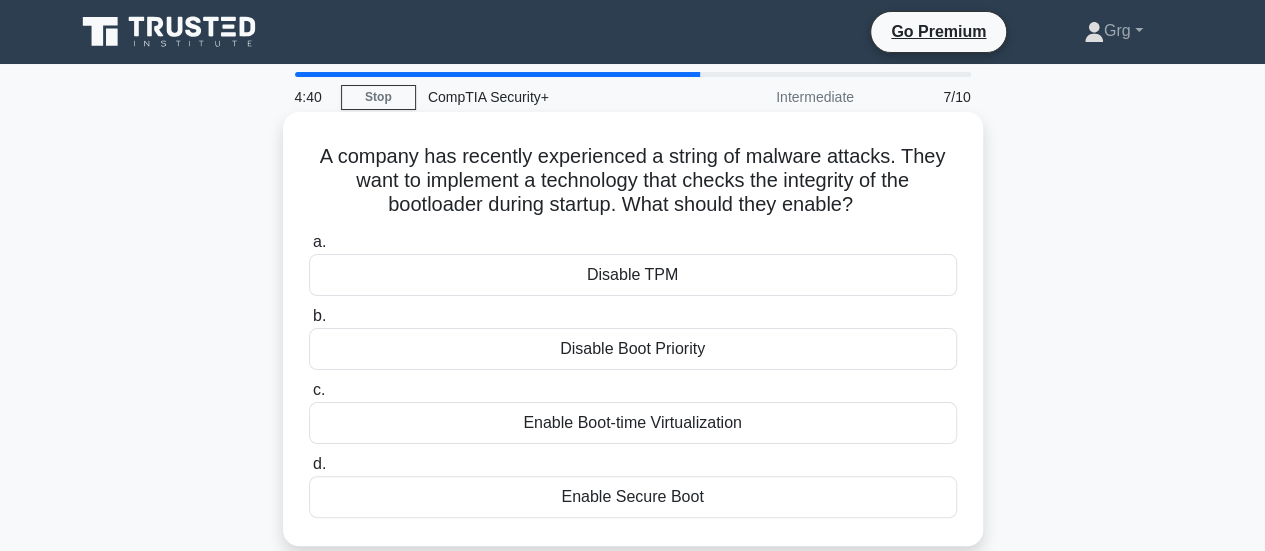 click on "A company has recently experienced a string of malware attacks. They want to implement a technology that checks the integrity of the bootloader during startup. What should they enable?
.spinner_0XTQ{transform-origin:center;animation:spinner_y6GP .75s linear infinite}@keyframes spinner_y6GP{100%{transform:rotate(360deg)}}
a.
Disable TPM
b. c. d." at bounding box center (633, 329) 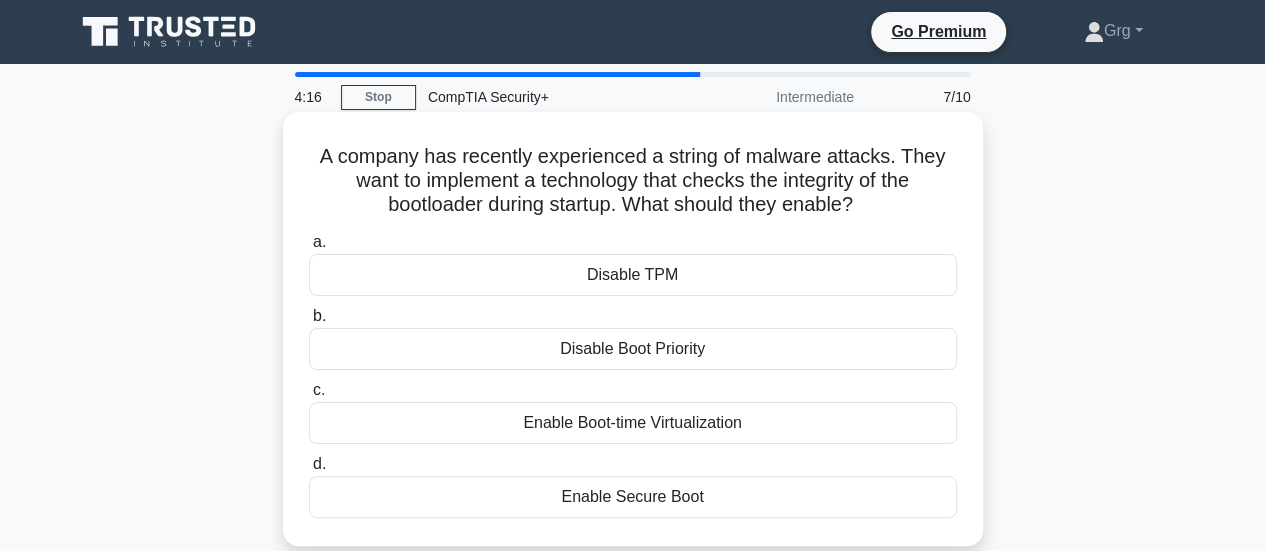 click on "Enable Secure Boot" at bounding box center (633, 497) 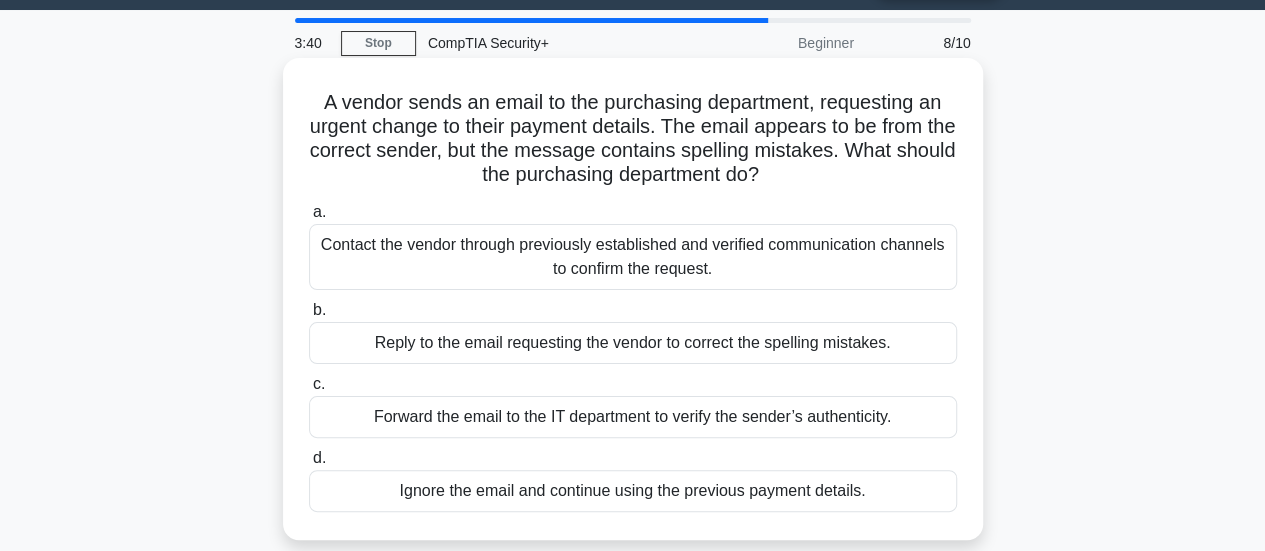 scroll, scrollTop: 100, scrollLeft: 0, axis: vertical 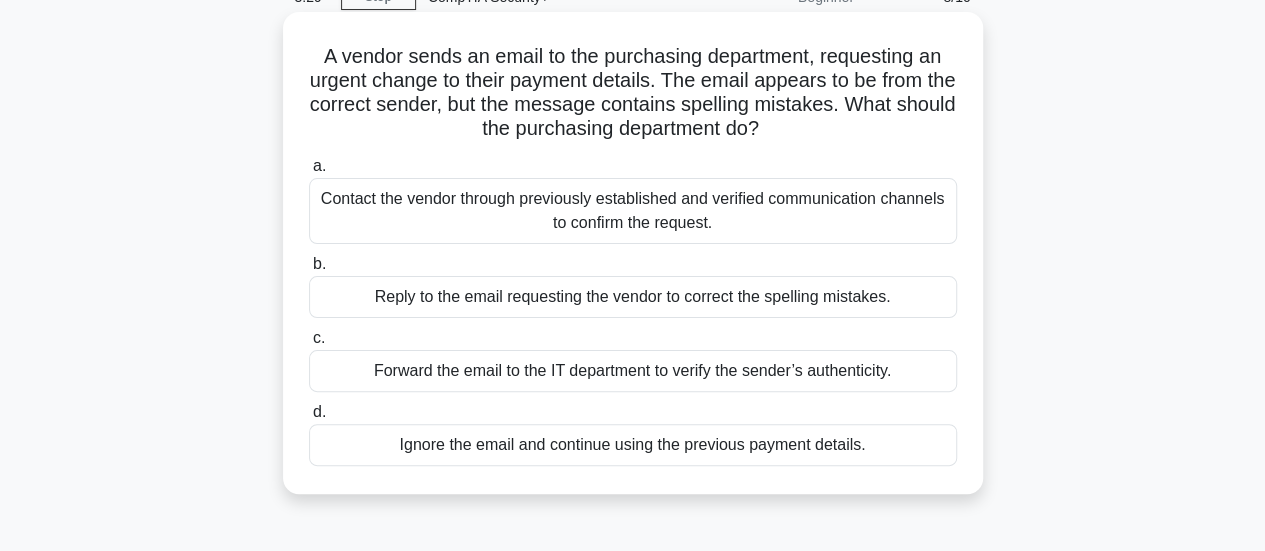 click on "Contact the vendor through previously established and verified communication channels to confirm the request." at bounding box center [633, 211] 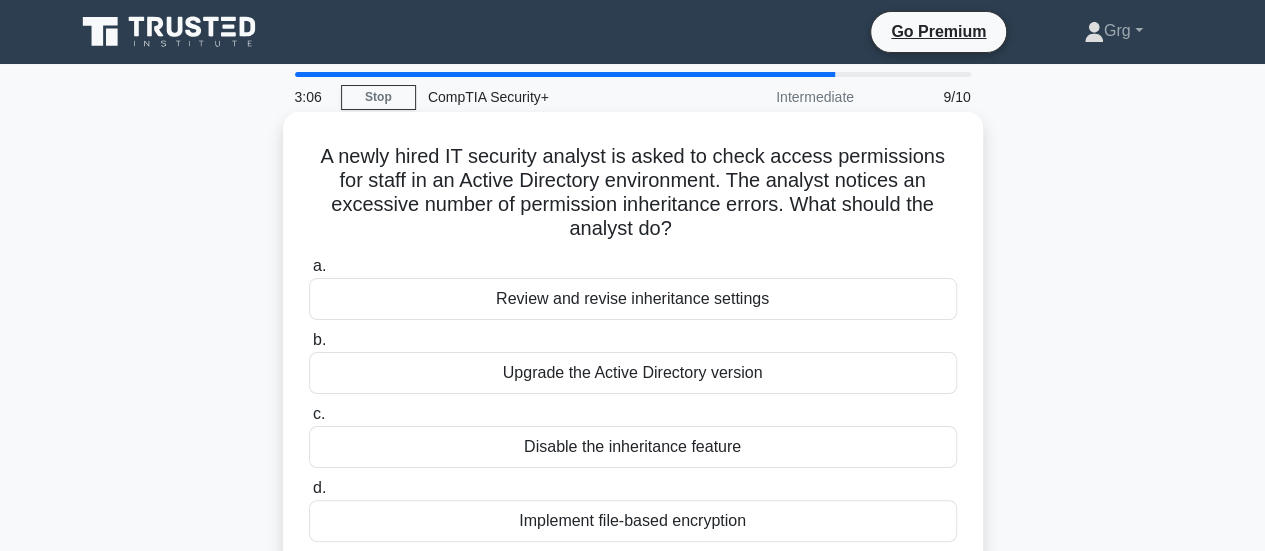 scroll, scrollTop: 100, scrollLeft: 0, axis: vertical 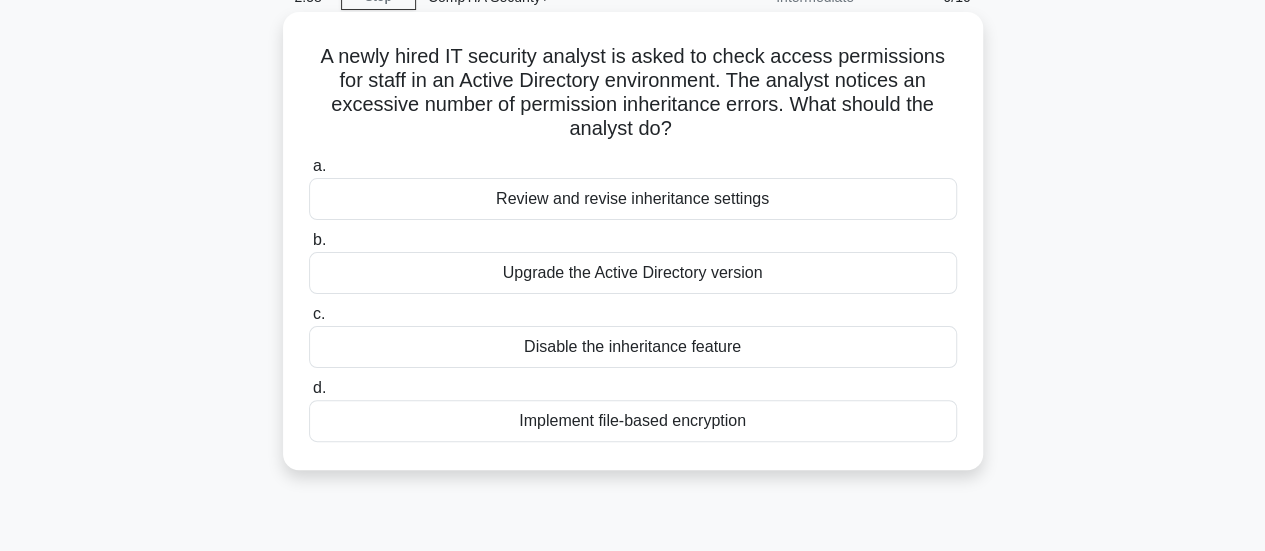 click on "Review and revise inheritance settings" at bounding box center [633, 199] 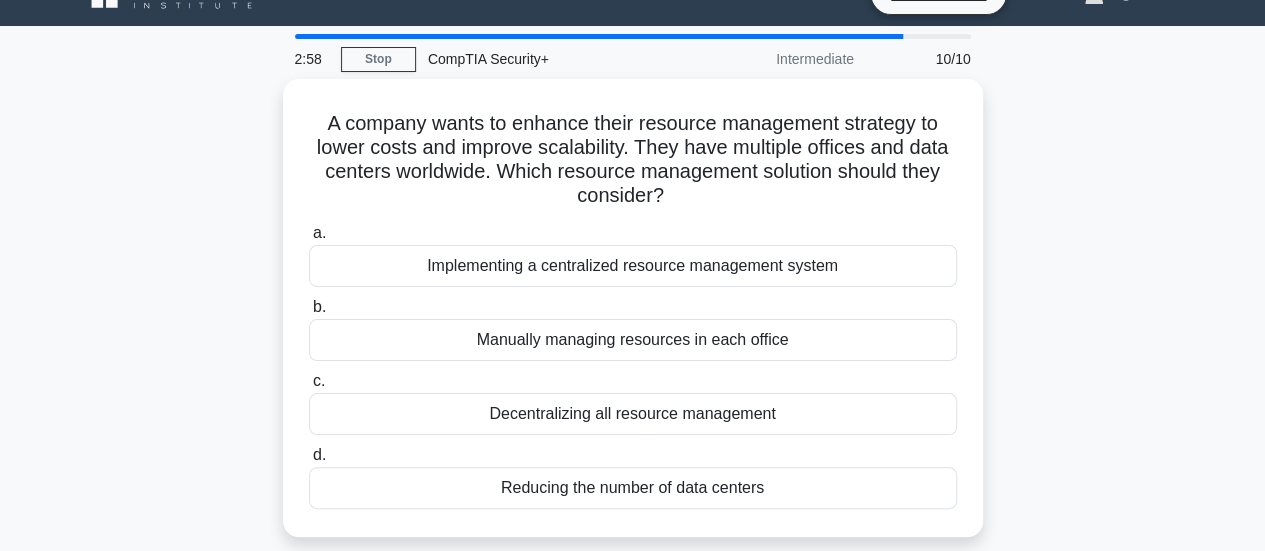 scroll, scrollTop: 0, scrollLeft: 0, axis: both 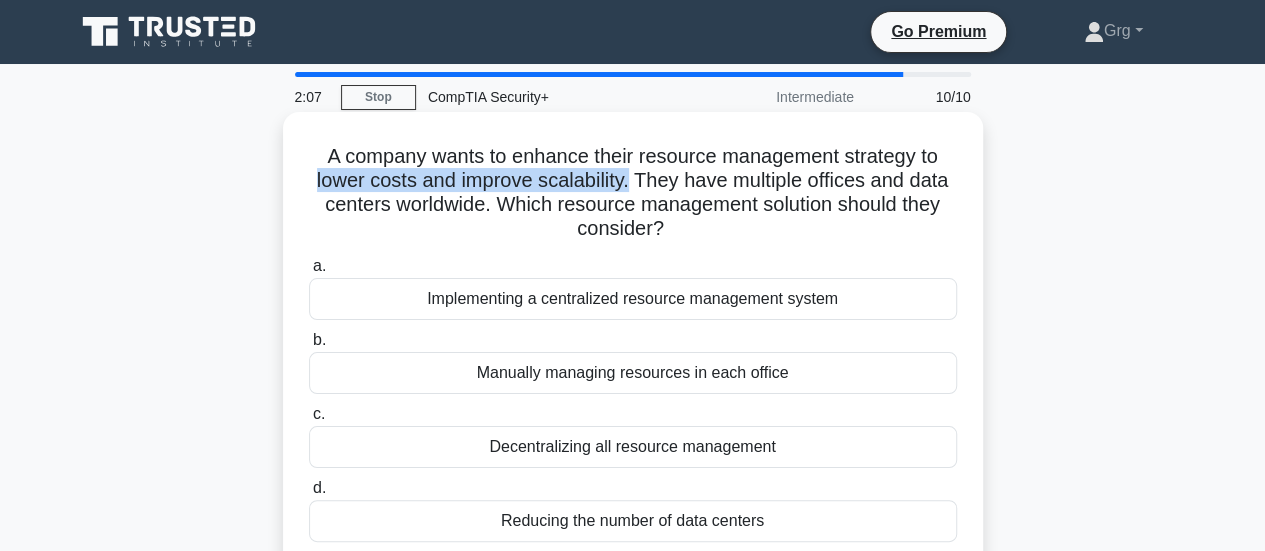 drag, startPoint x: 310, startPoint y: 181, endPoint x: 630, endPoint y: 183, distance: 320.00626 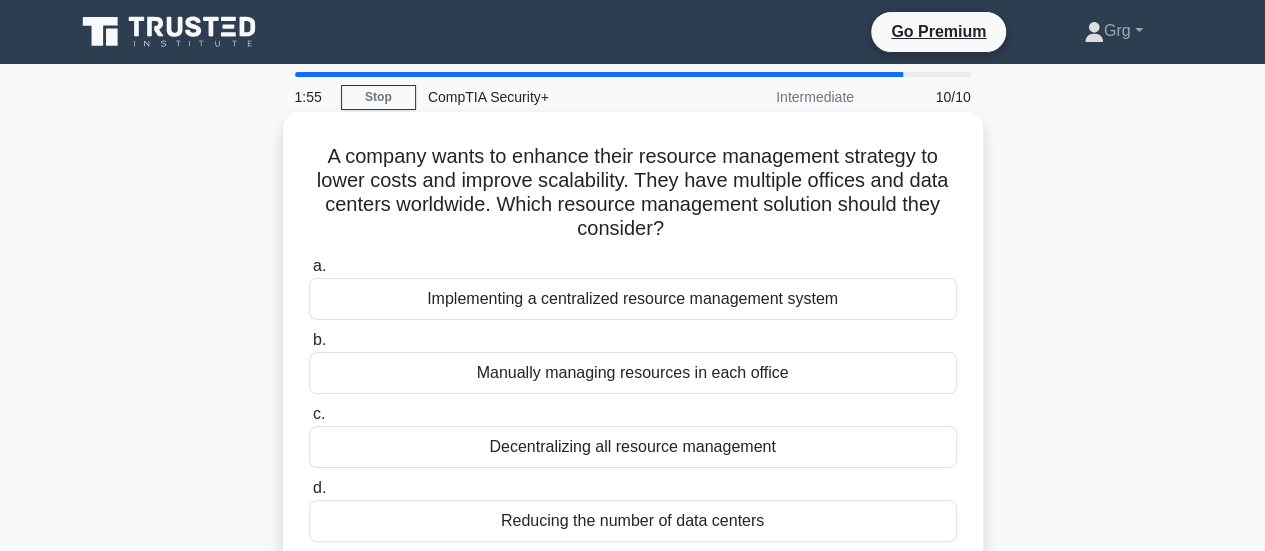click on "A company wants to enhance their resource management strategy to lower costs and improve scalability. They have multiple offices and data centers worldwide. Which resource management solution should they consider?
.spinner_0XTQ{transform-origin:center;animation:spinner_y6GP .75s linear infinite}@keyframes spinner_y6GP{100%{transform:rotate(360deg)}}" at bounding box center [633, 193] 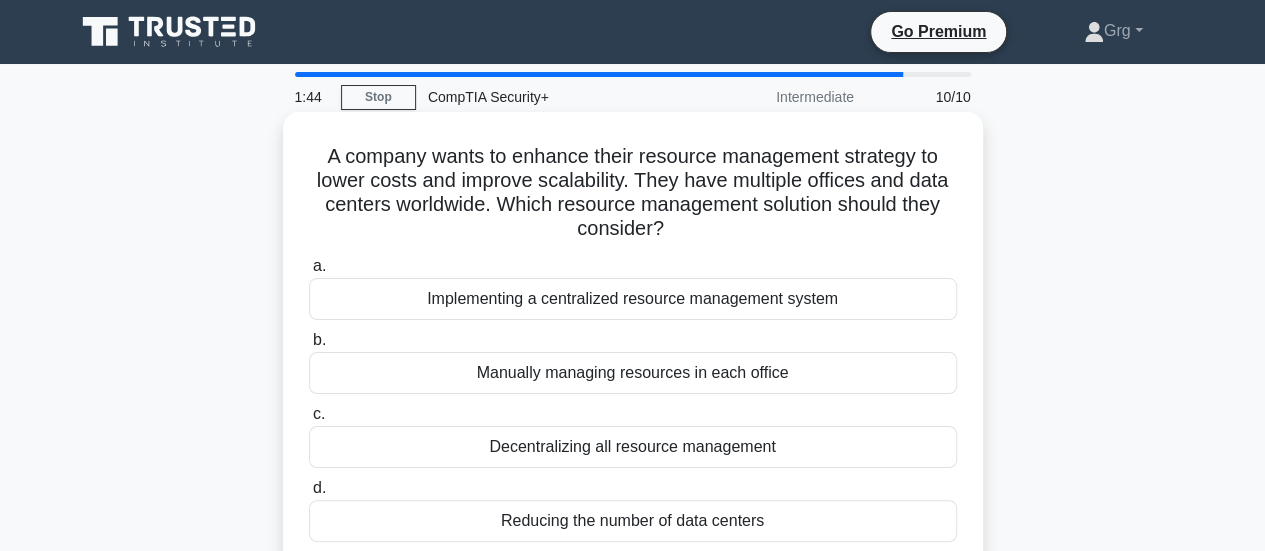 click on "Decentralizing all resource management" at bounding box center (633, 447) 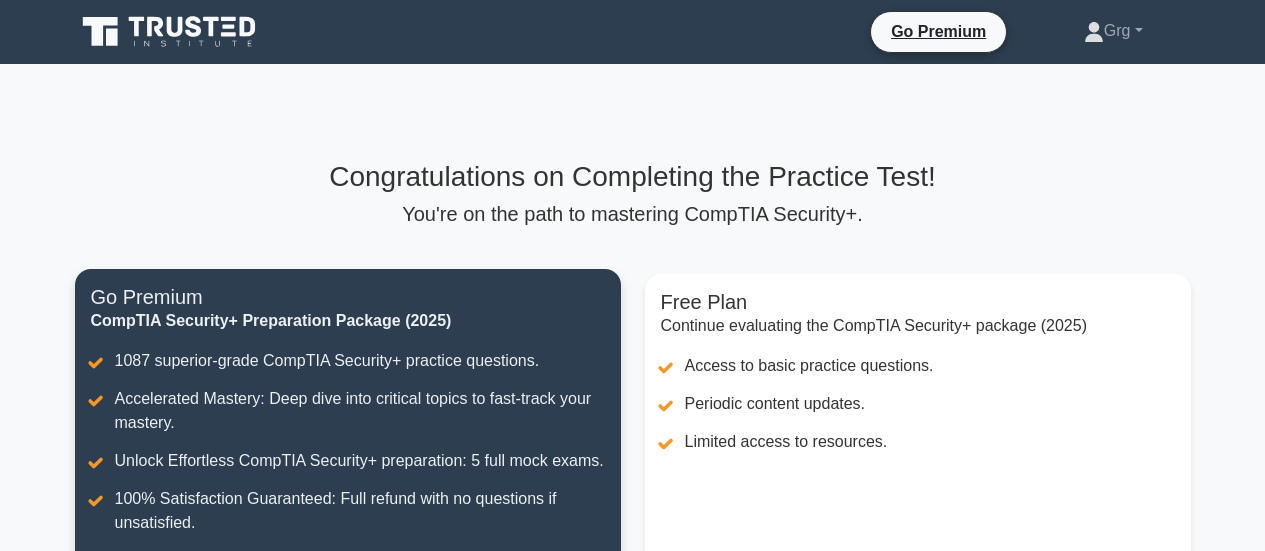 scroll, scrollTop: 0, scrollLeft: 0, axis: both 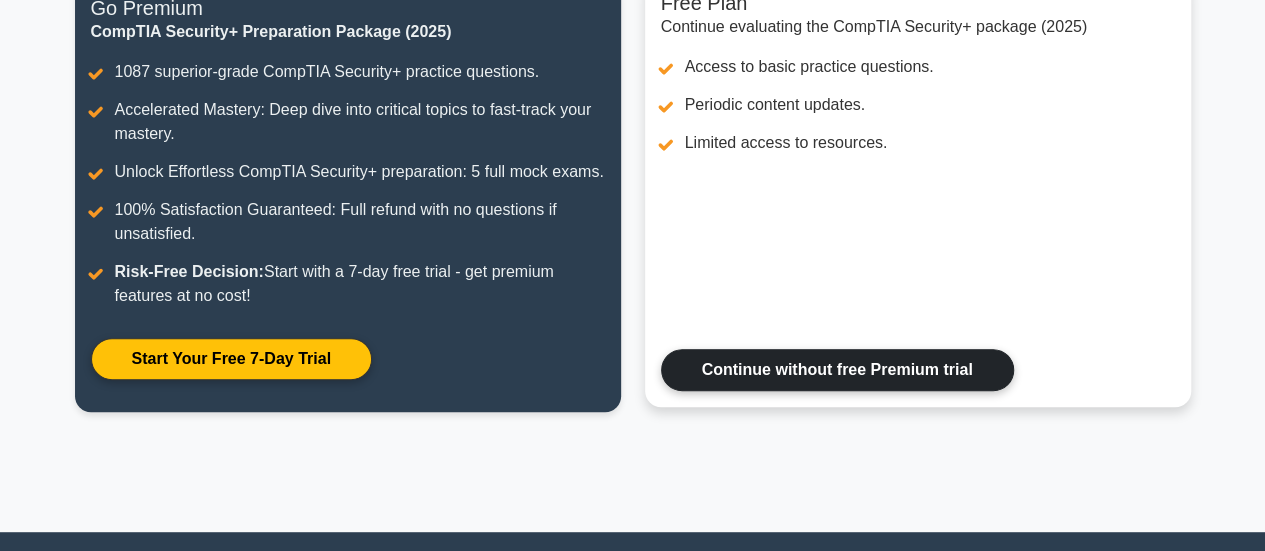 click on "Continue without free Premium trial" at bounding box center [837, 370] 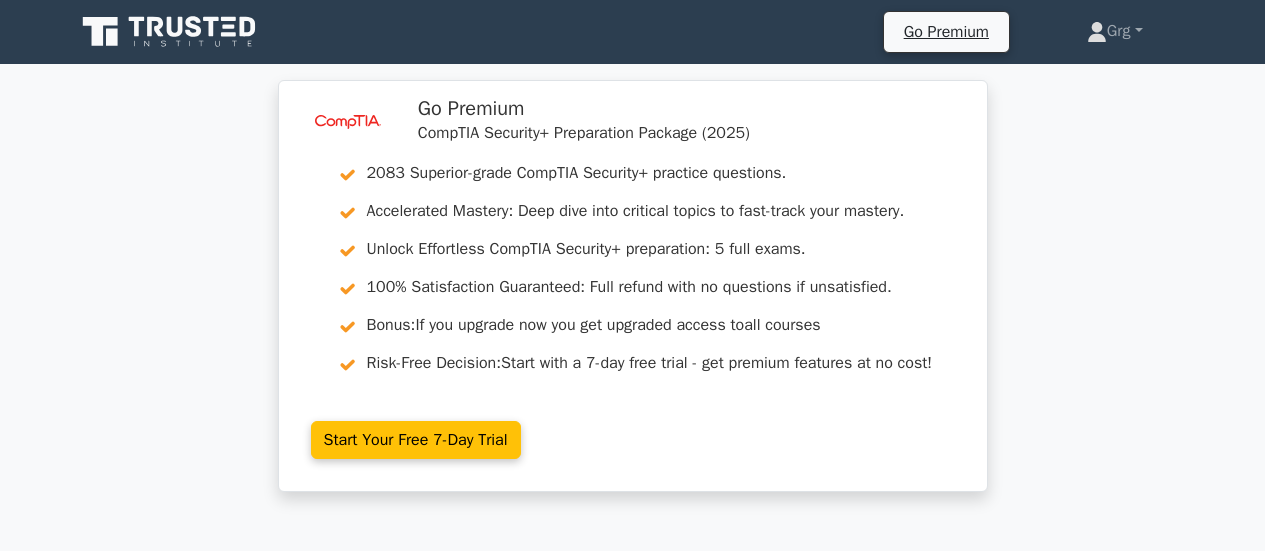 scroll, scrollTop: 0, scrollLeft: 0, axis: both 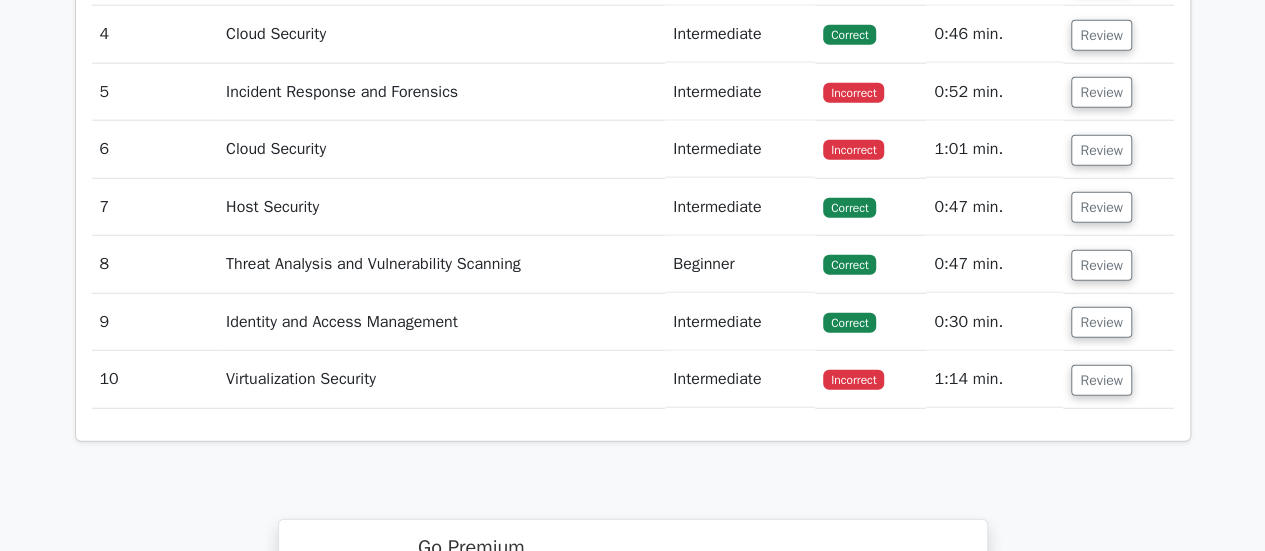 click on "Virtualization Security" at bounding box center (441, 379) 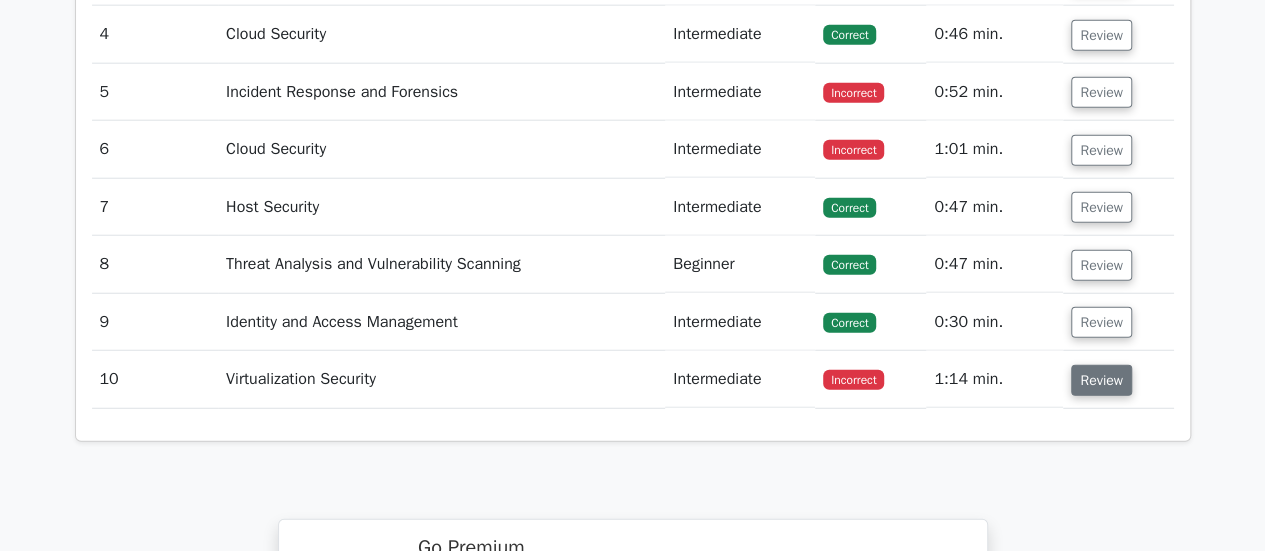 click on "Review" at bounding box center (1101, 380) 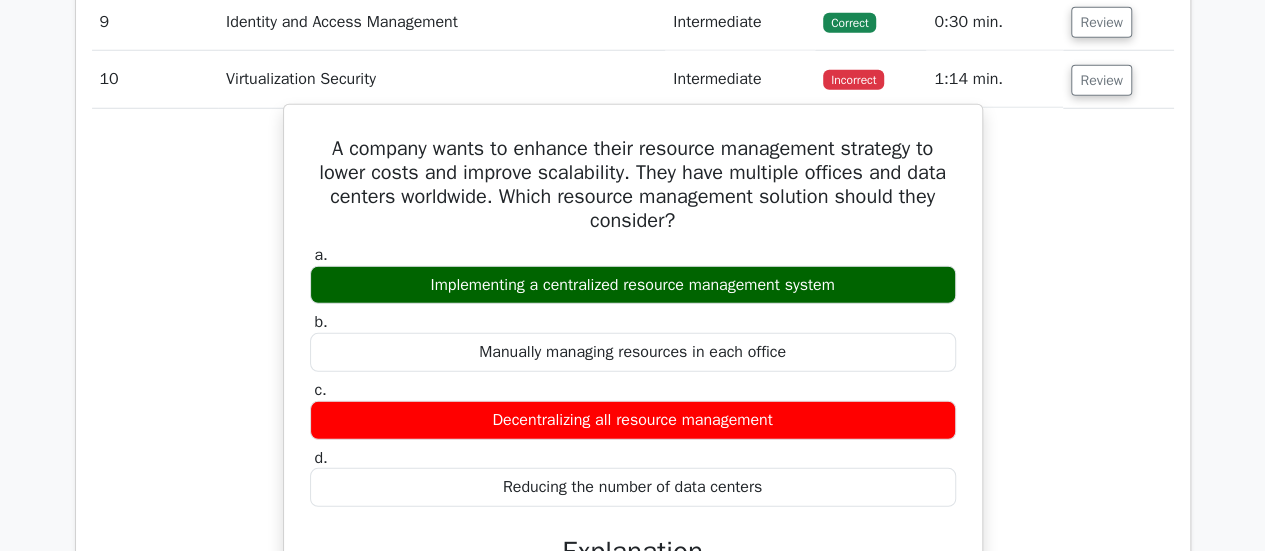 scroll, scrollTop: 2700, scrollLeft: 0, axis: vertical 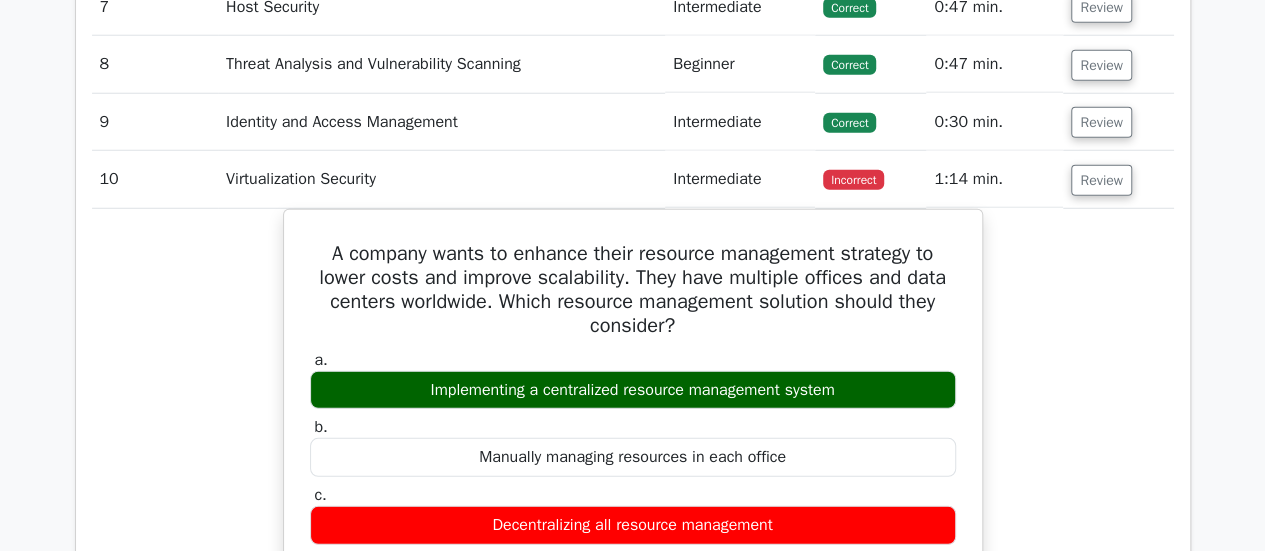 click on "1:14 min." at bounding box center [994, 179] 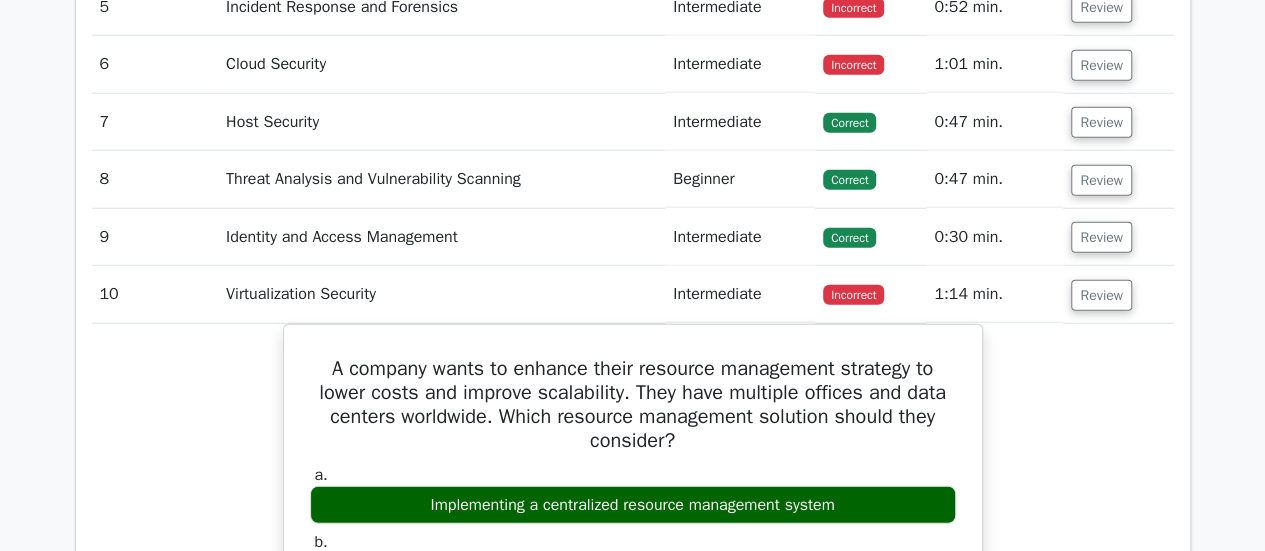 scroll, scrollTop: 2500, scrollLeft: 0, axis: vertical 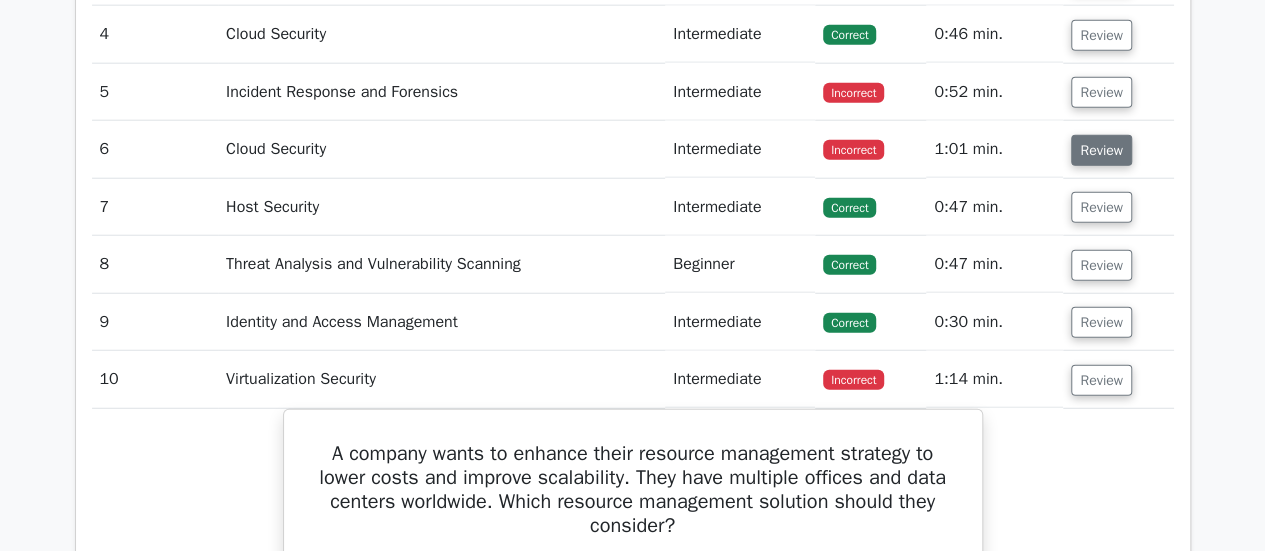 click on "Review" at bounding box center [1101, 150] 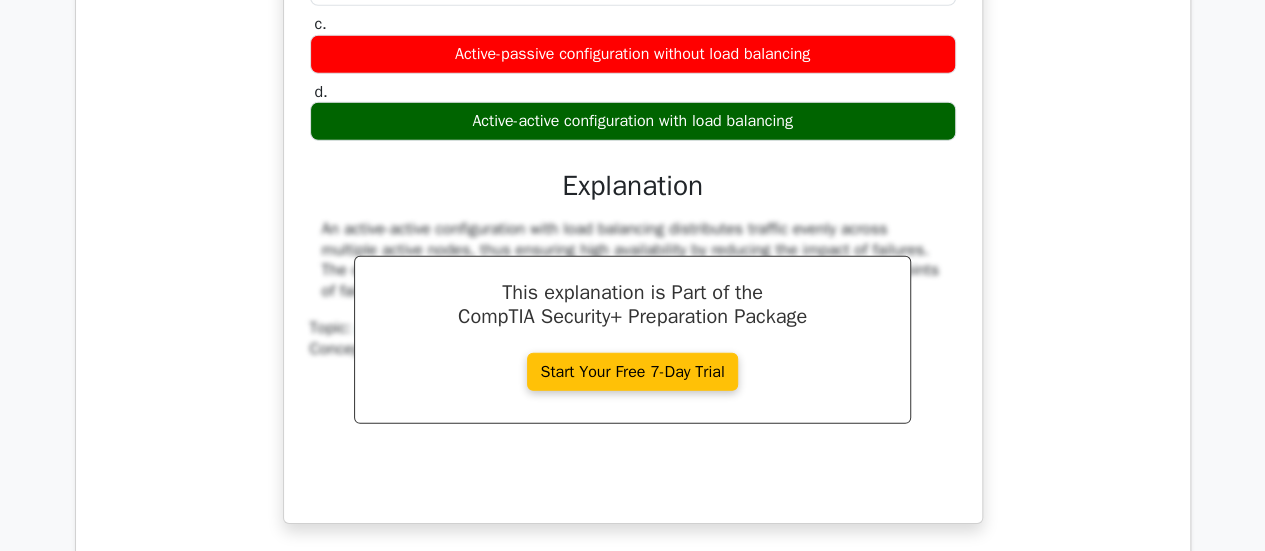 scroll, scrollTop: 2900, scrollLeft: 0, axis: vertical 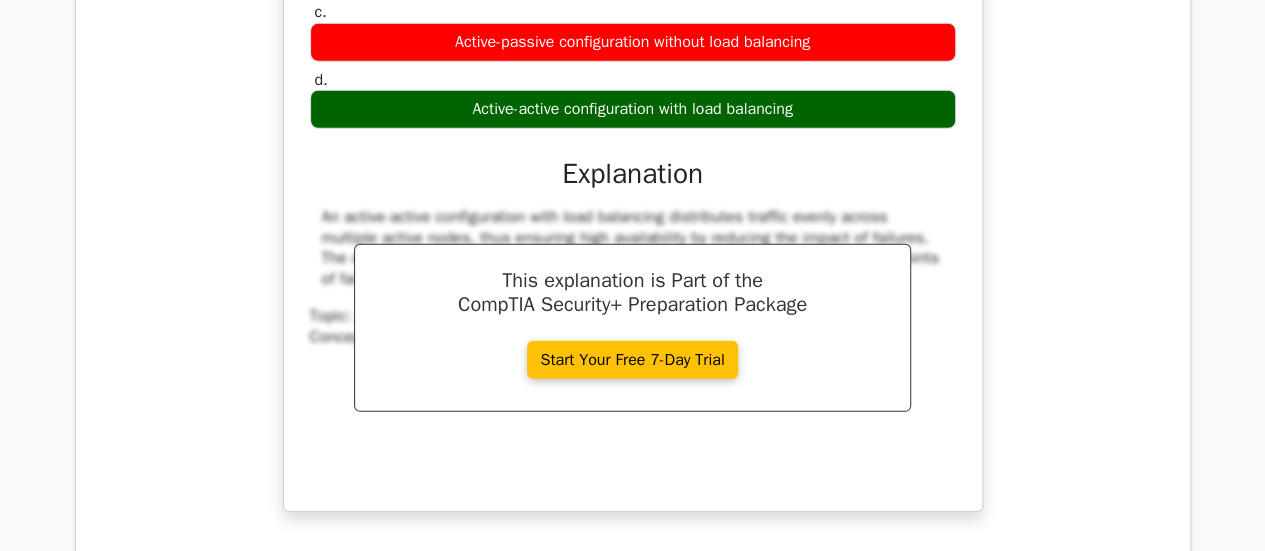 drag, startPoint x: 805, startPoint y: 114, endPoint x: 438, endPoint y: 109, distance: 367.03406 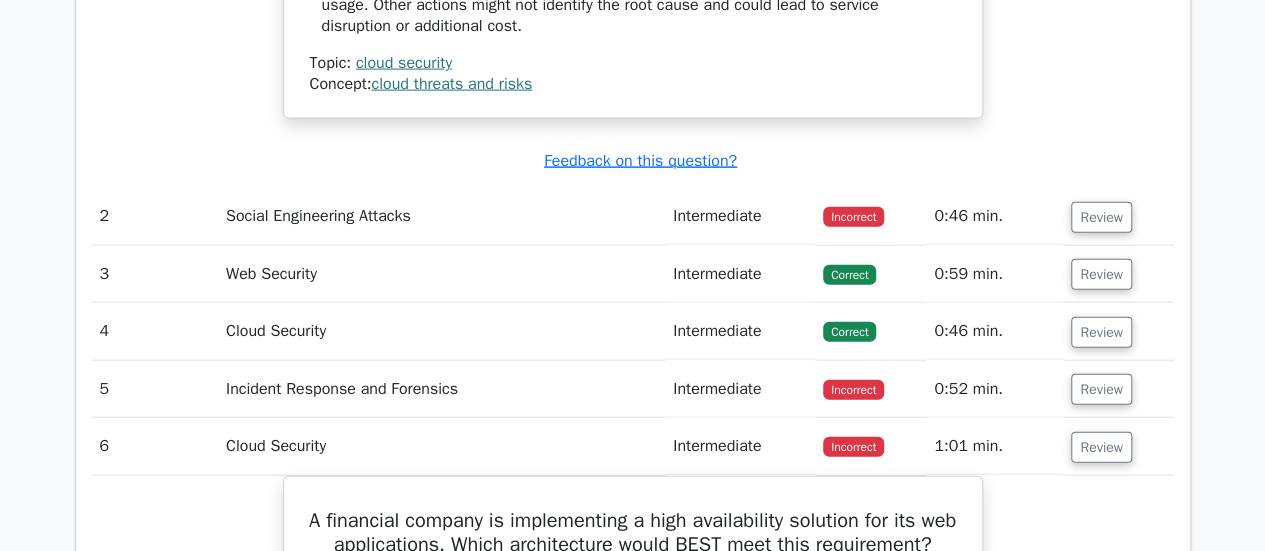 scroll, scrollTop: 2200, scrollLeft: 0, axis: vertical 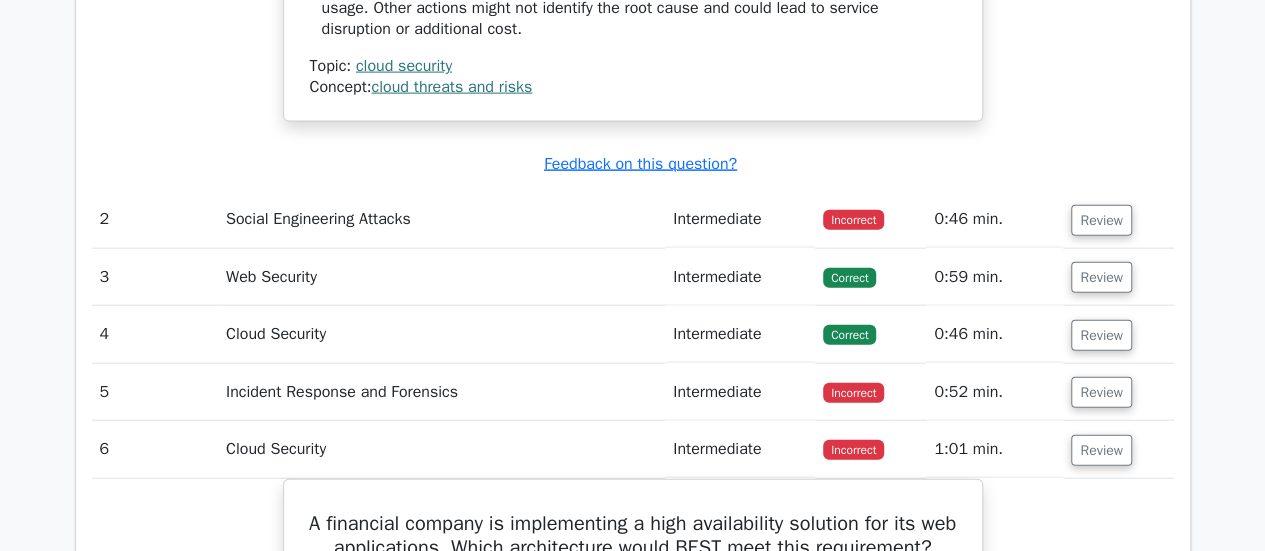 click on "Incident Response and Forensics" at bounding box center (441, 392) 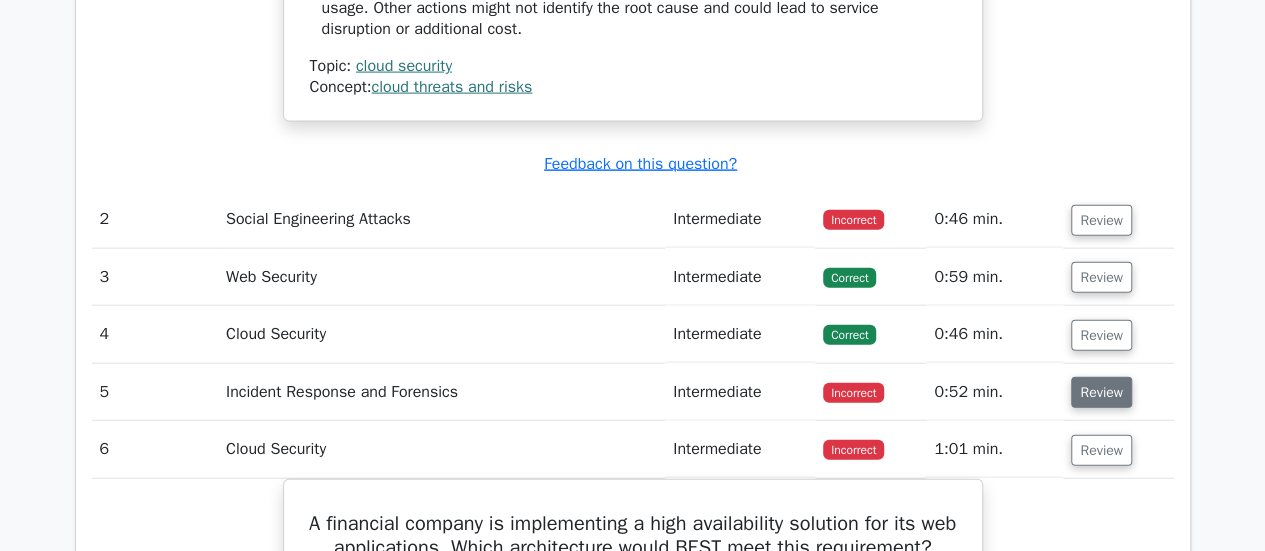 click on "Review" at bounding box center (1101, 392) 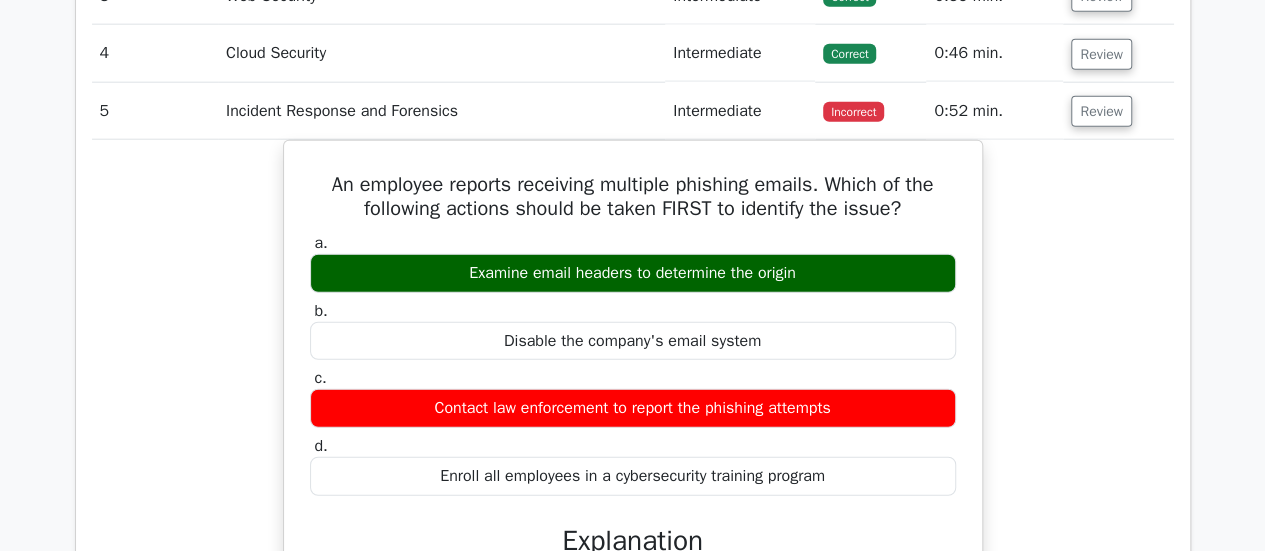 scroll, scrollTop: 2500, scrollLeft: 0, axis: vertical 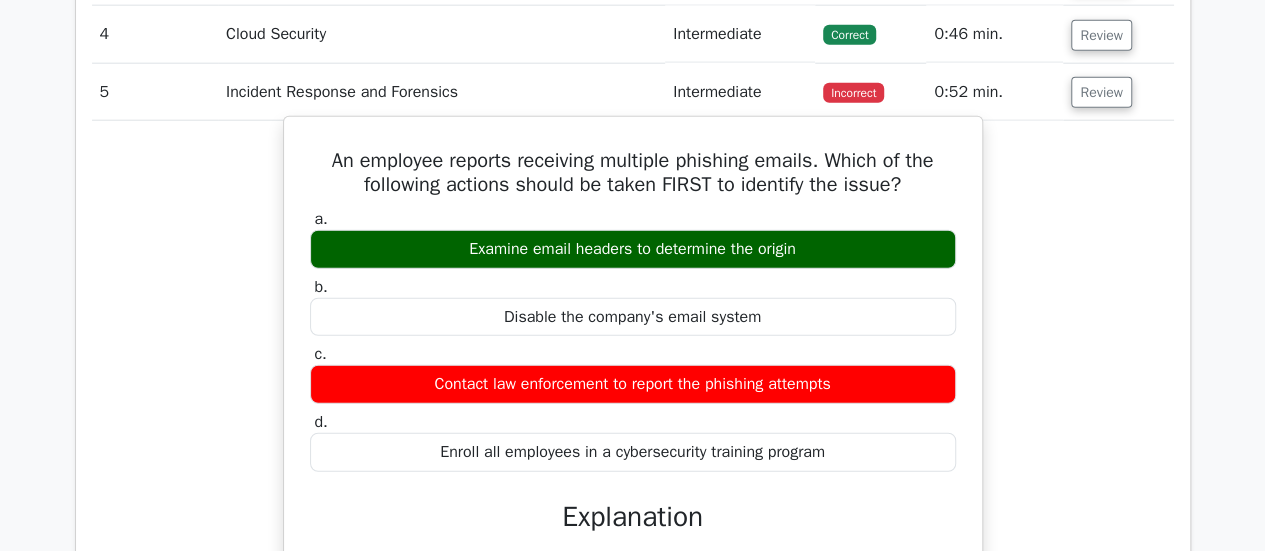 drag, startPoint x: 806, startPoint y: 243, endPoint x: 443, endPoint y: 239, distance: 363.02203 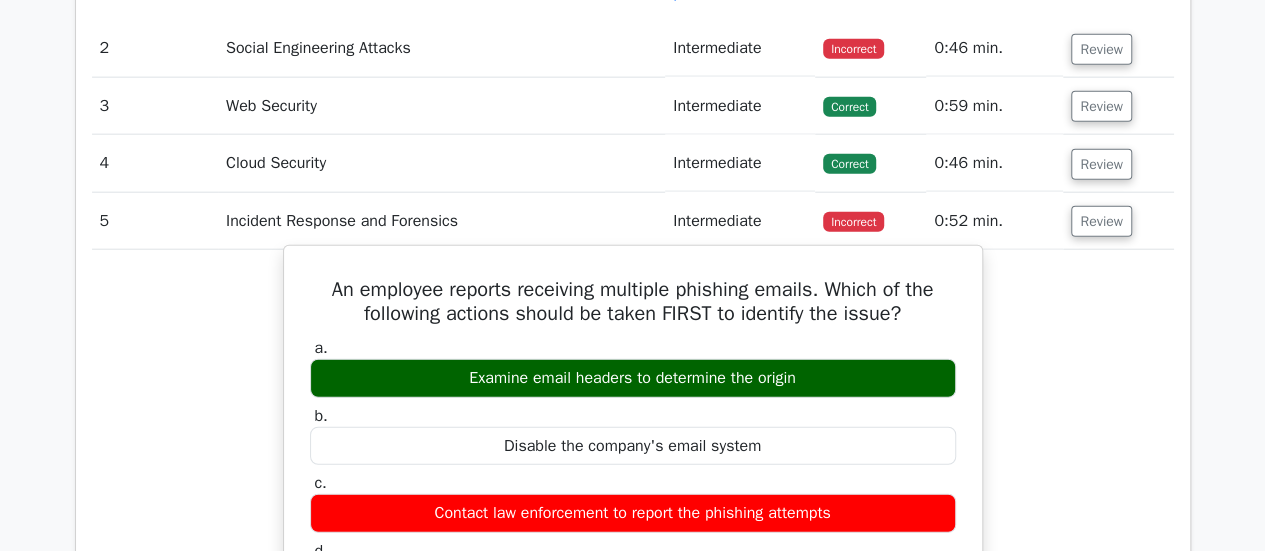 scroll, scrollTop: 2300, scrollLeft: 0, axis: vertical 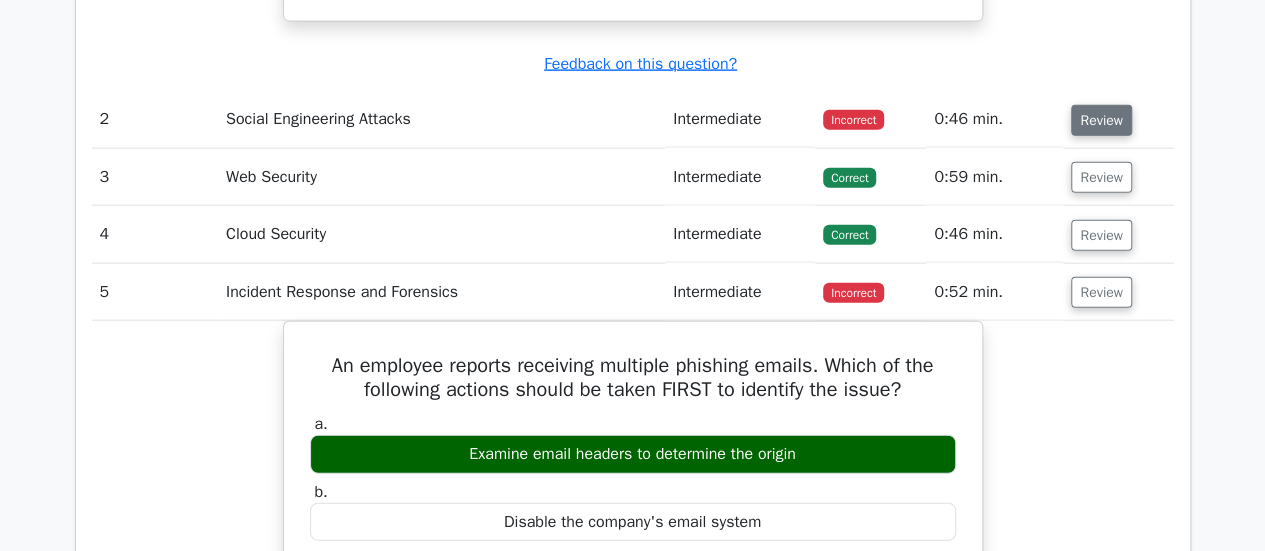 click on "Review" at bounding box center [1101, 120] 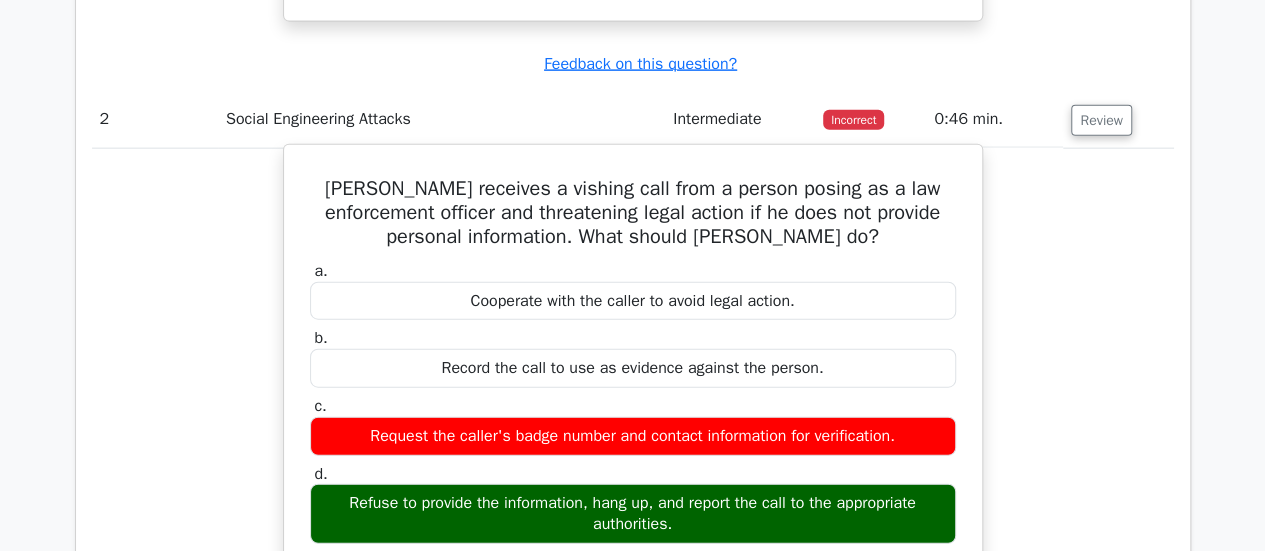 scroll, scrollTop: 2400, scrollLeft: 0, axis: vertical 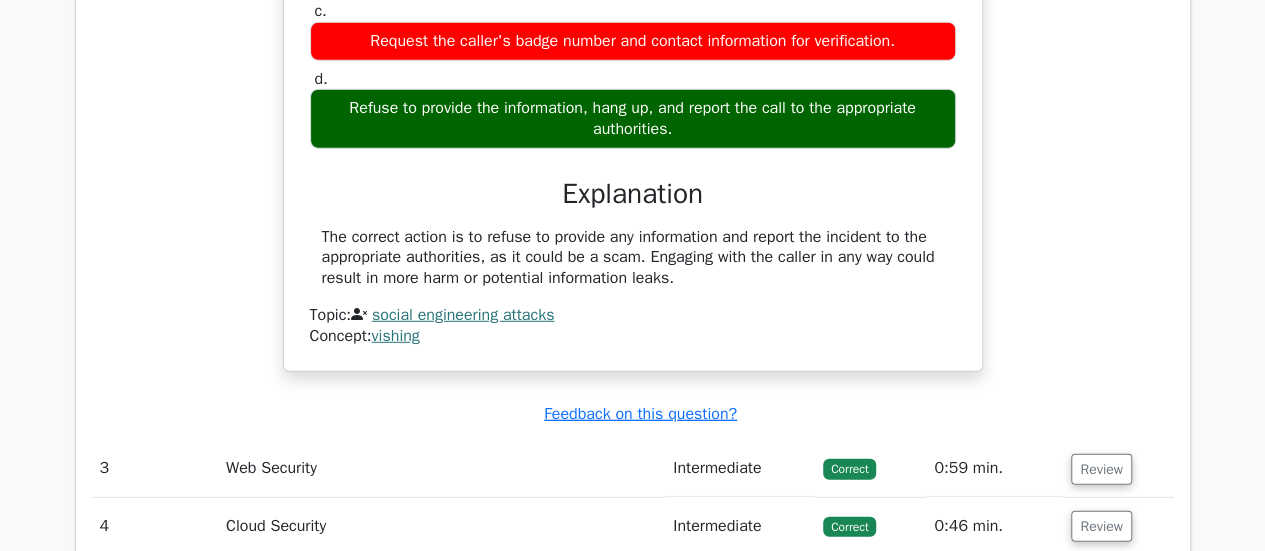 click on "John receives a vishing call from a person posing as a law enforcement officer and threatening legal action if he does not provide personal information. What should John do?
a.
Cooperate with the caller to avoid legal action.
b.
c. d." at bounding box center [633, 72] 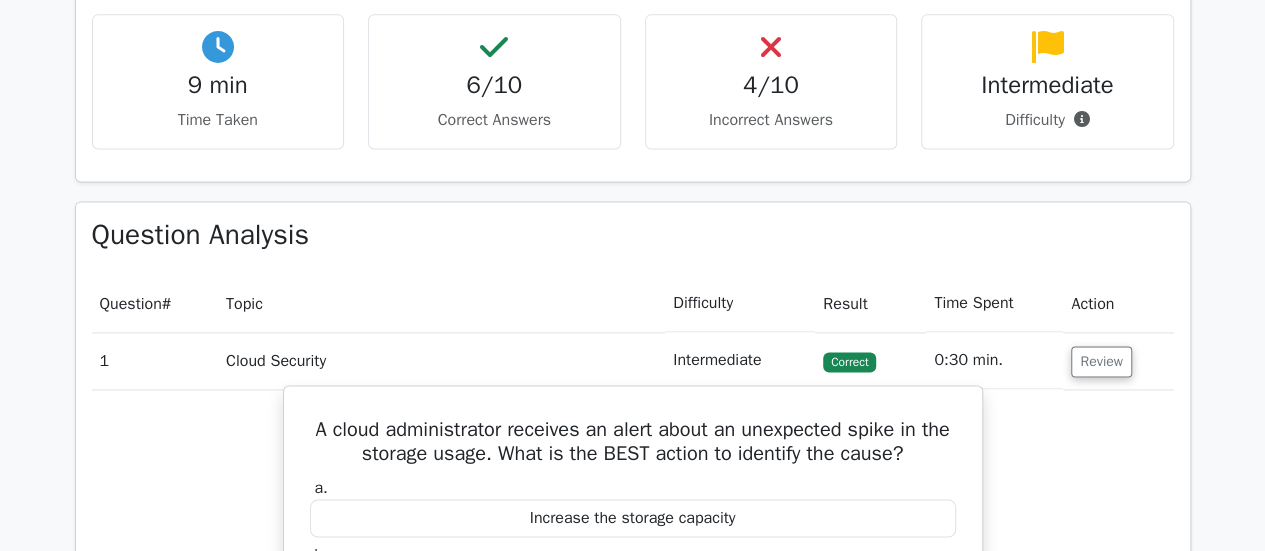 scroll, scrollTop: 1200, scrollLeft: 0, axis: vertical 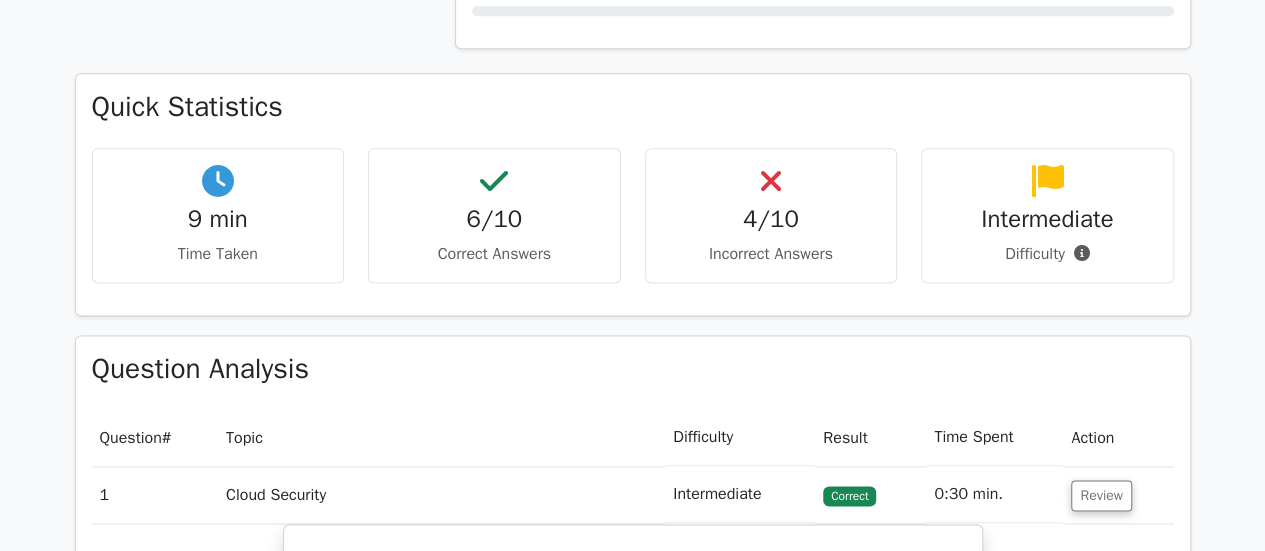 click on "Question Analysis
Question  #
Topic
Difficulty
Result
Time Spent
Action
1
Cloud Security
Intermediate
Correct" at bounding box center [633, 2549] 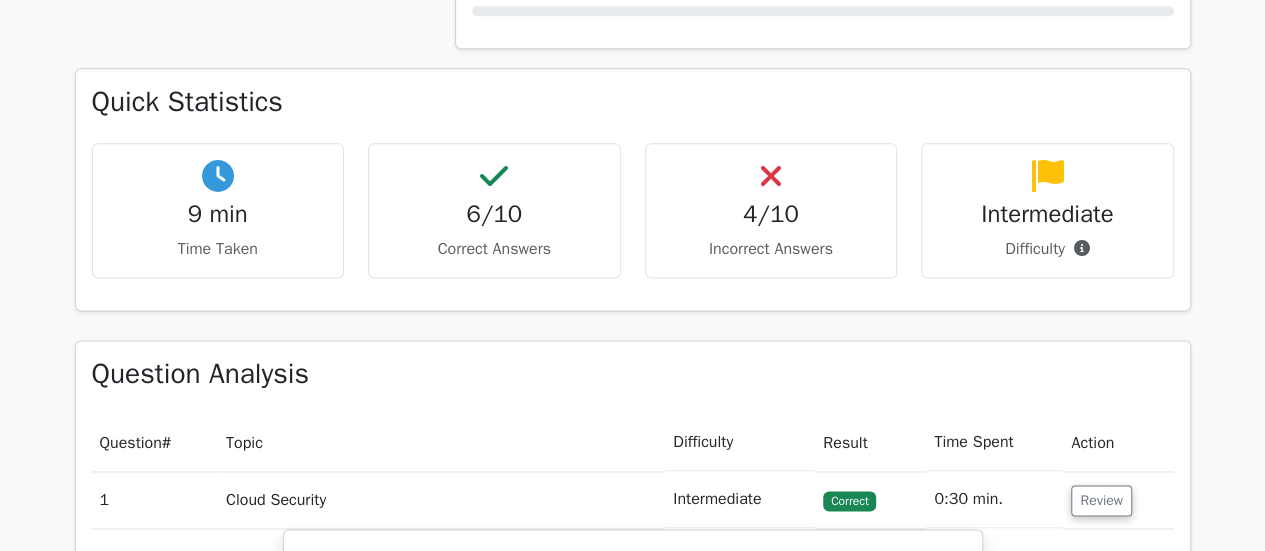 click on "Intermediate" at bounding box center (1047, 214) 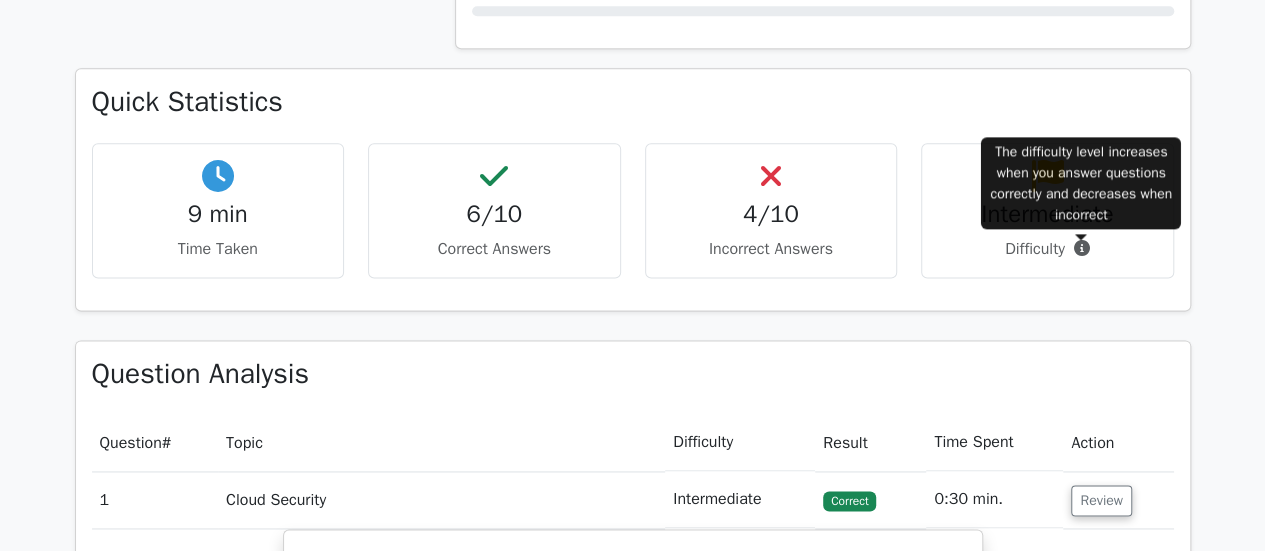 click at bounding box center (1082, 248) 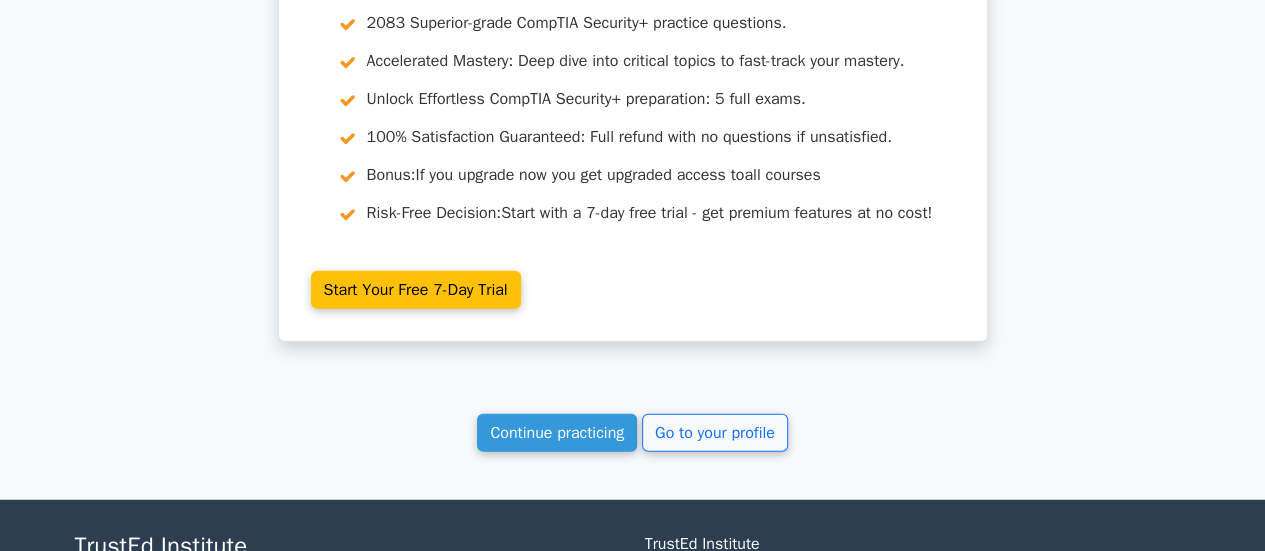 scroll, scrollTop: 6269, scrollLeft: 0, axis: vertical 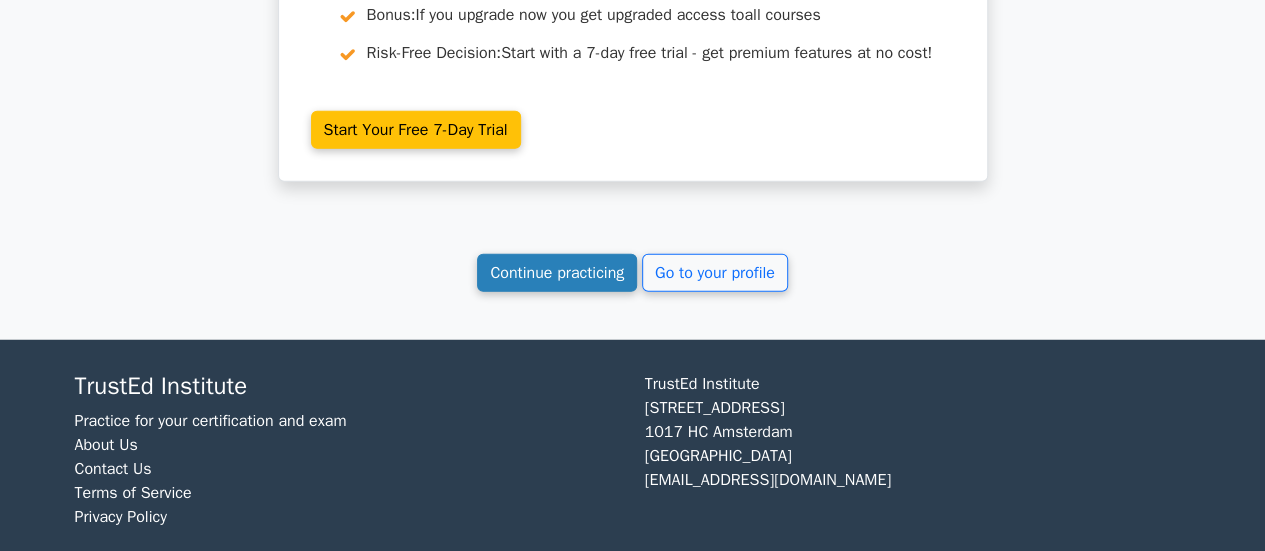 click on "Continue practicing" at bounding box center (557, 273) 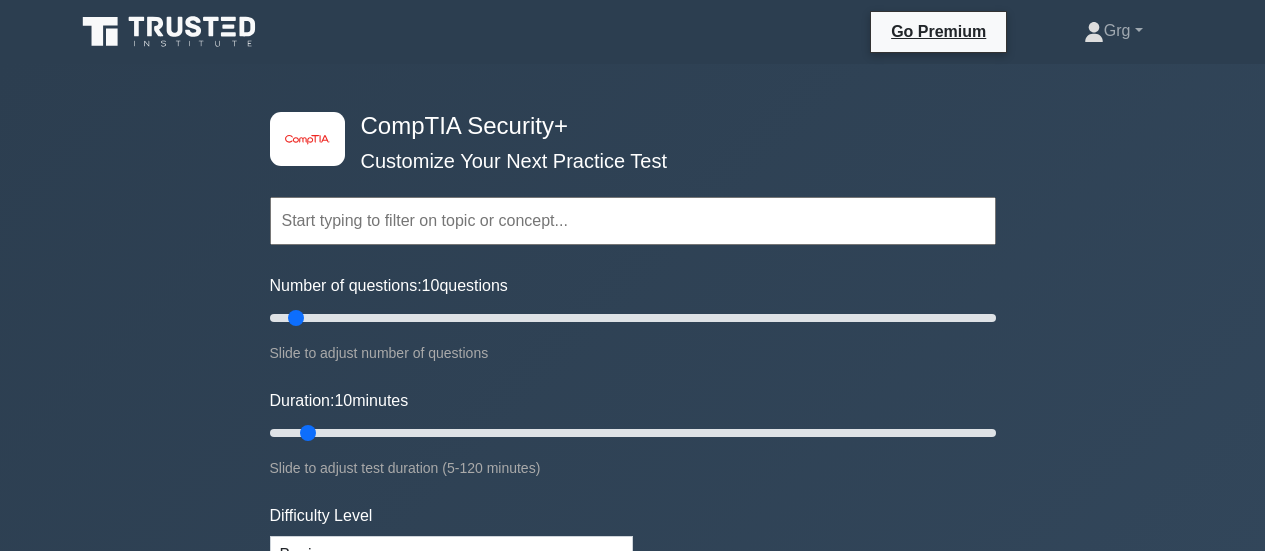 scroll, scrollTop: 0, scrollLeft: 0, axis: both 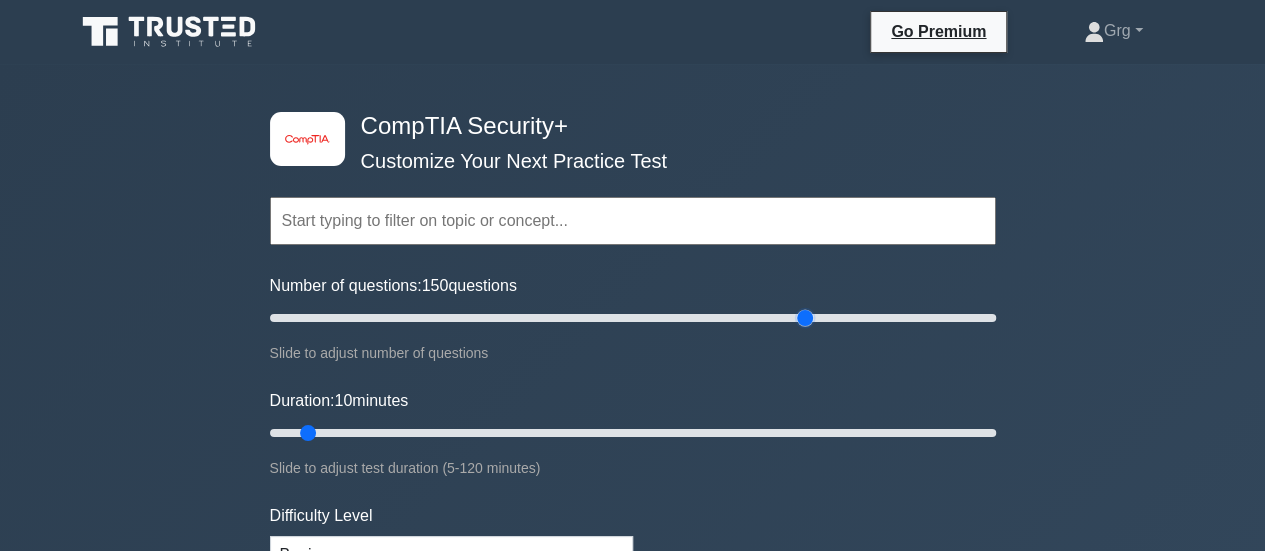 drag, startPoint x: 291, startPoint y: 314, endPoint x: 801, endPoint y: 336, distance: 510.4743 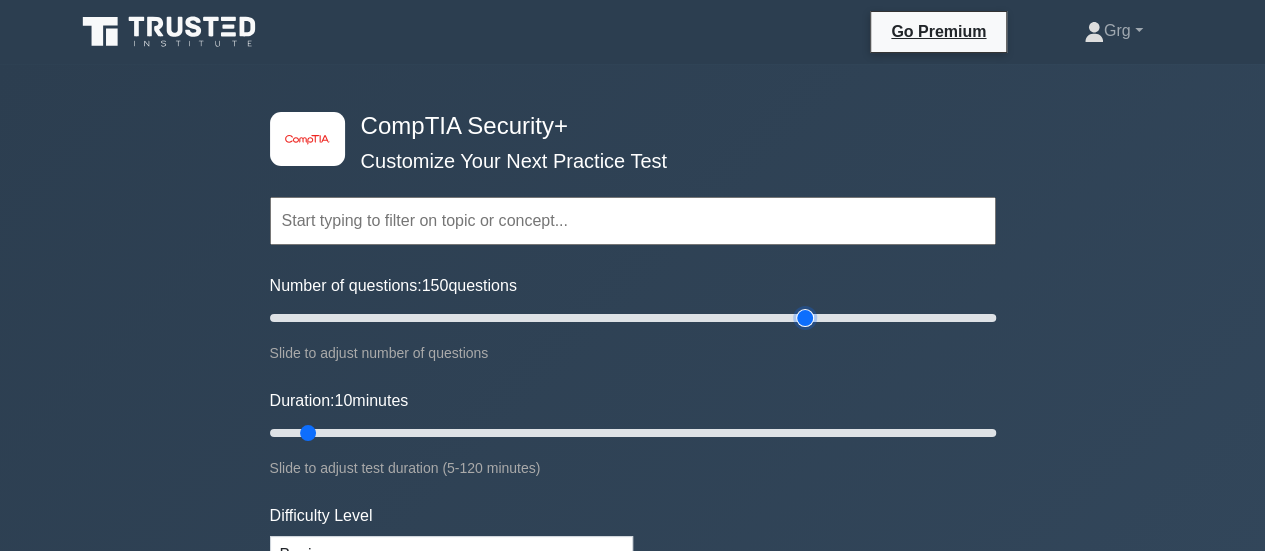 type on "150" 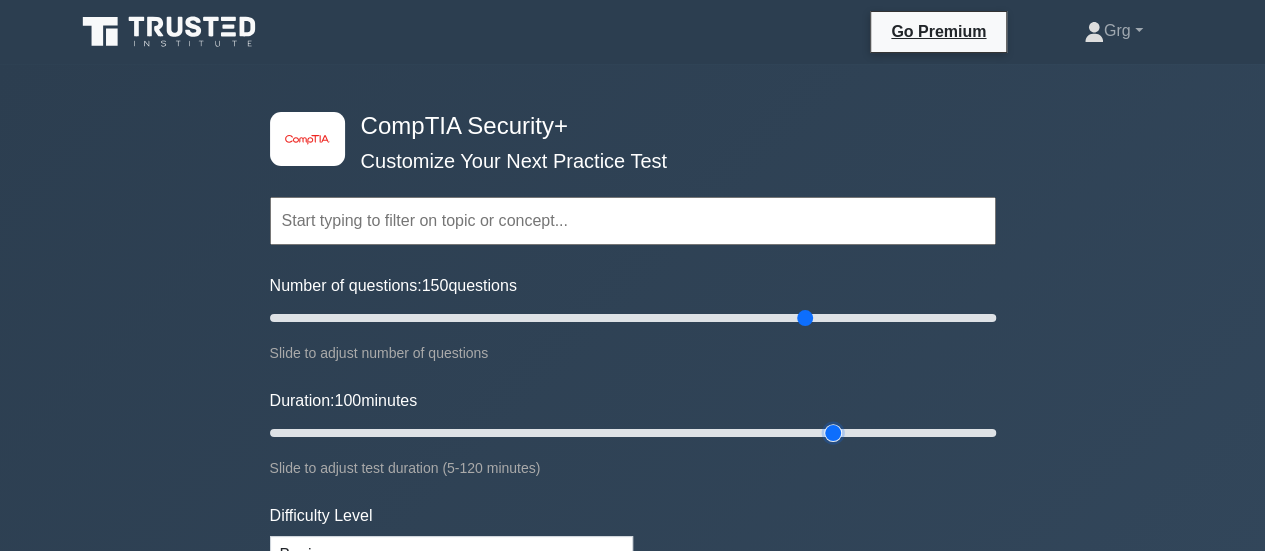 drag, startPoint x: 304, startPoint y: 432, endPoint x: 837, endPoint y: 454, distance: 533.45386 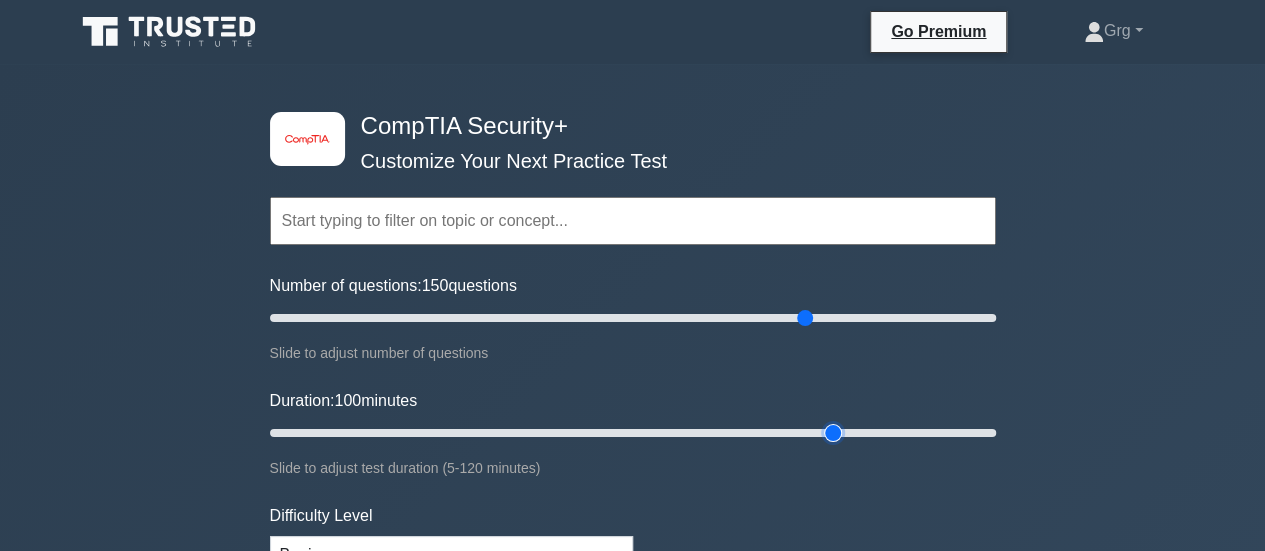 type on "95" 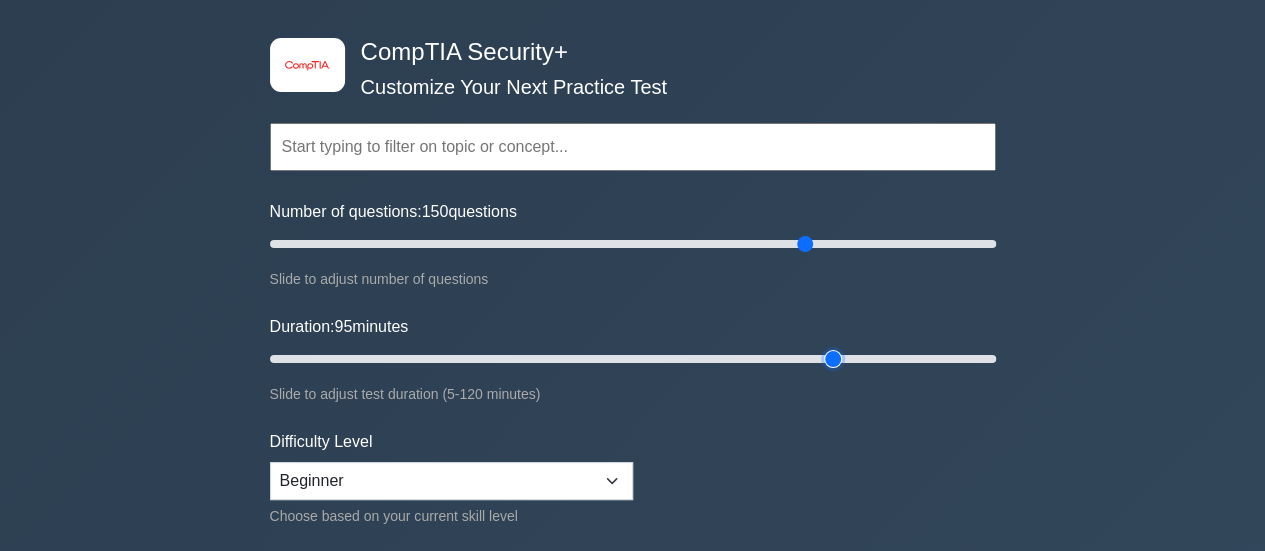 scroll, scrollTop: 100, scrollLeft: 0, axis: vertical 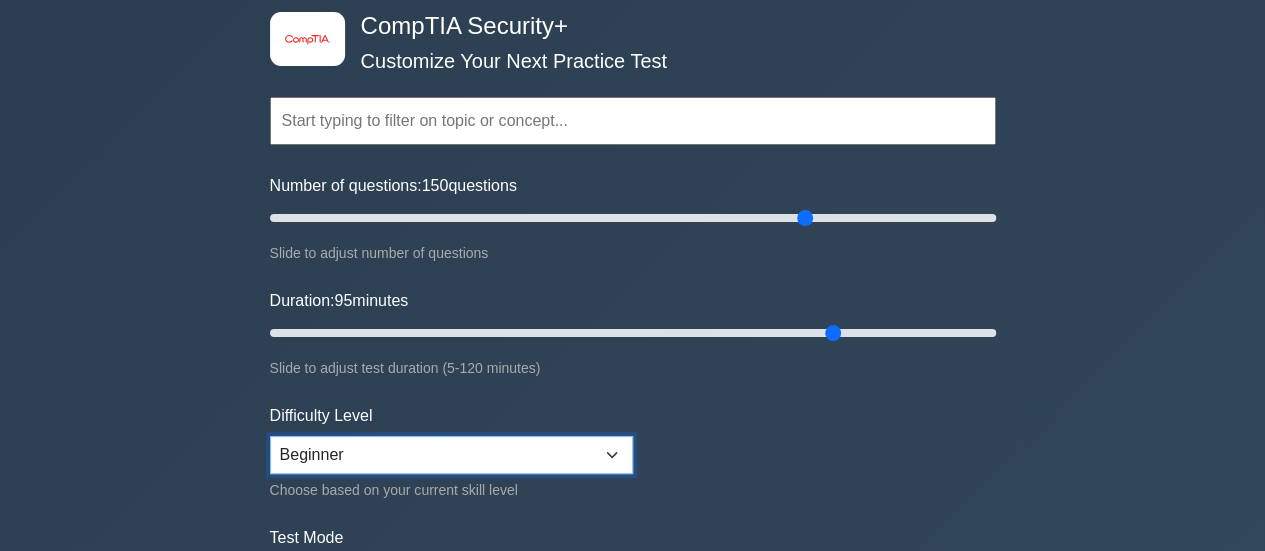 click on "Beginner
Intermediate
Expert" at bounding box center [451, 455] 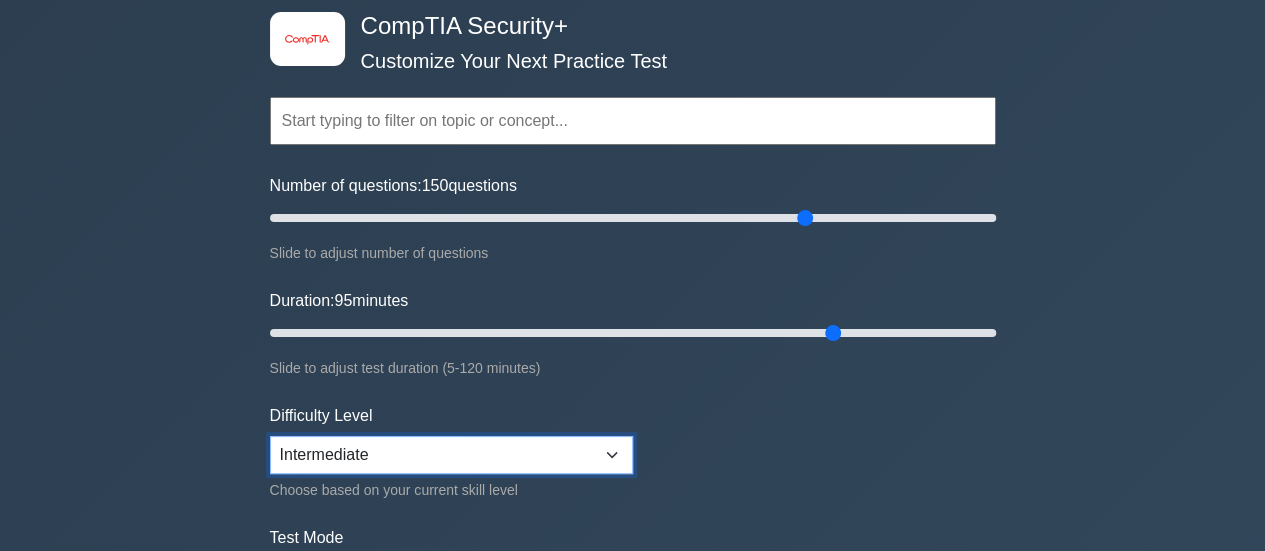 click on "Beginner
Intermediate
Expert" at bounding box center (451, 455) 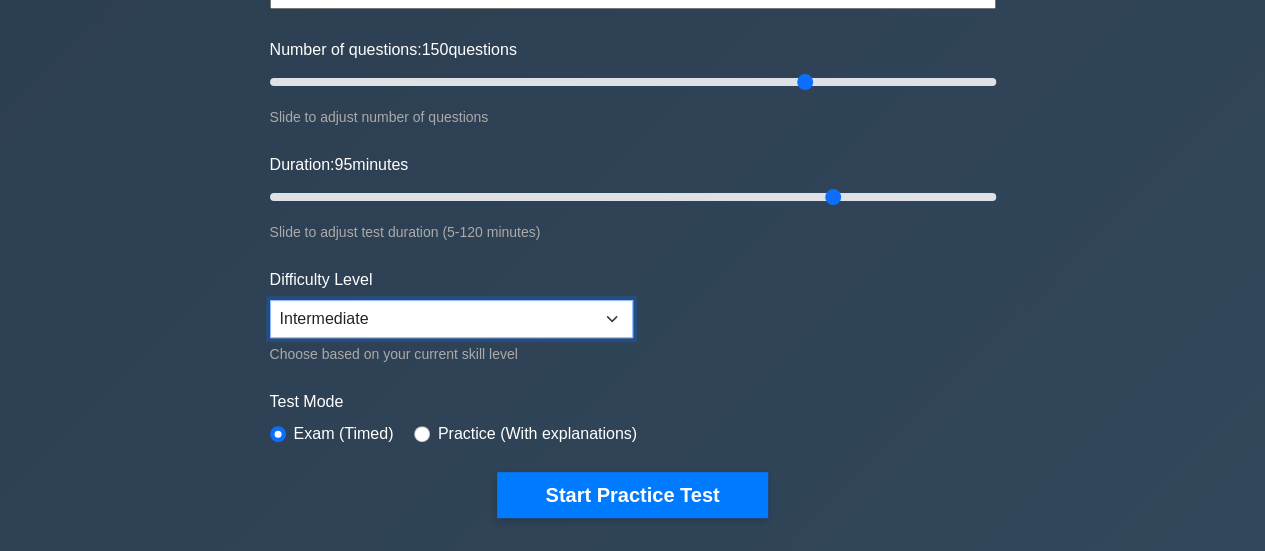 scroll, scrollTop: 300, scrollLeft: 0, axis: vertical 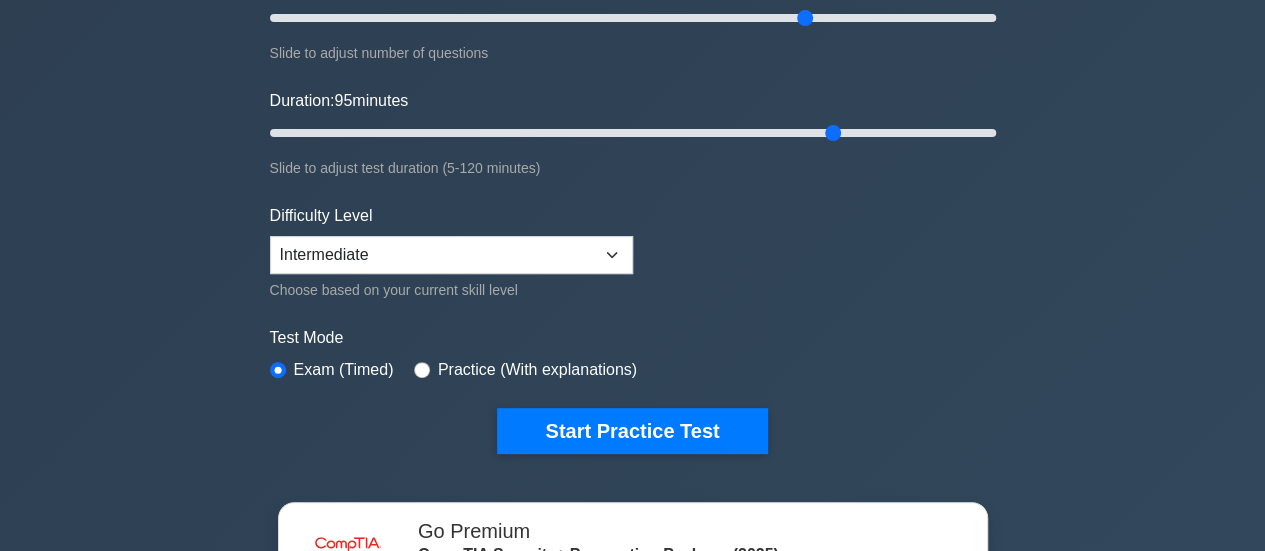 click on "Practice (With explanations)" at bounding box center [525, 370] 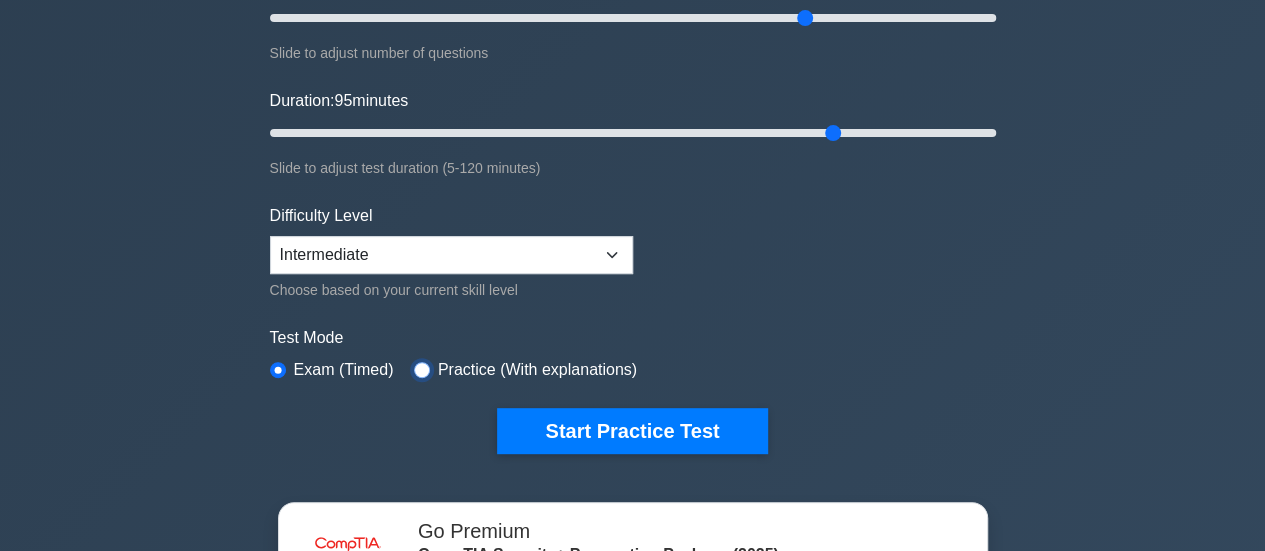click at bounding box center [422, 370] 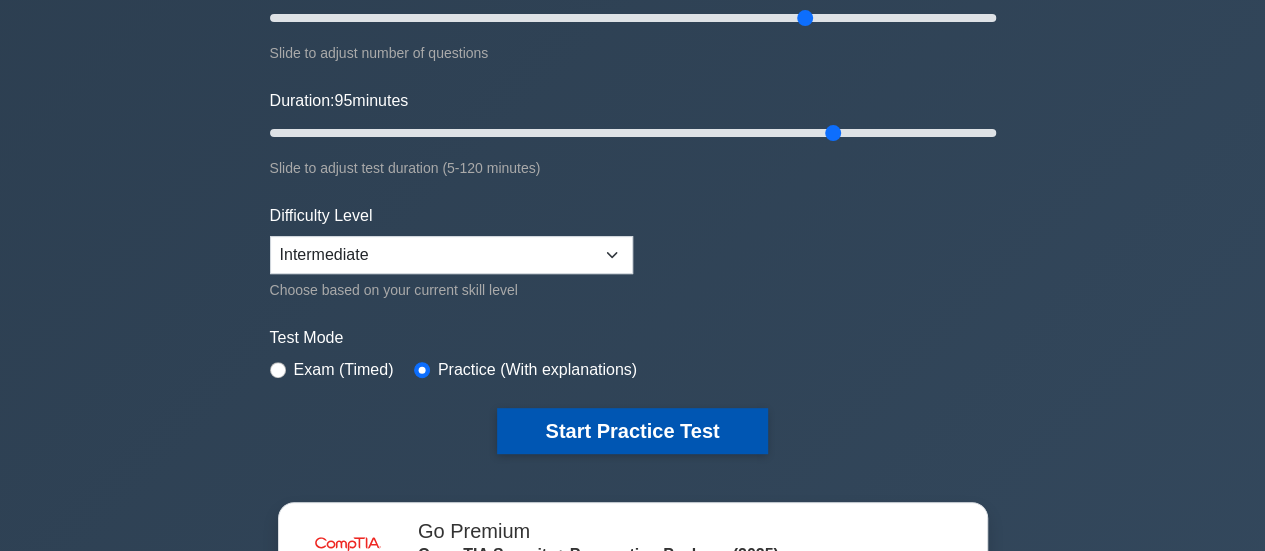 click on "Start Practice Test" at bounding box center (632, 431) 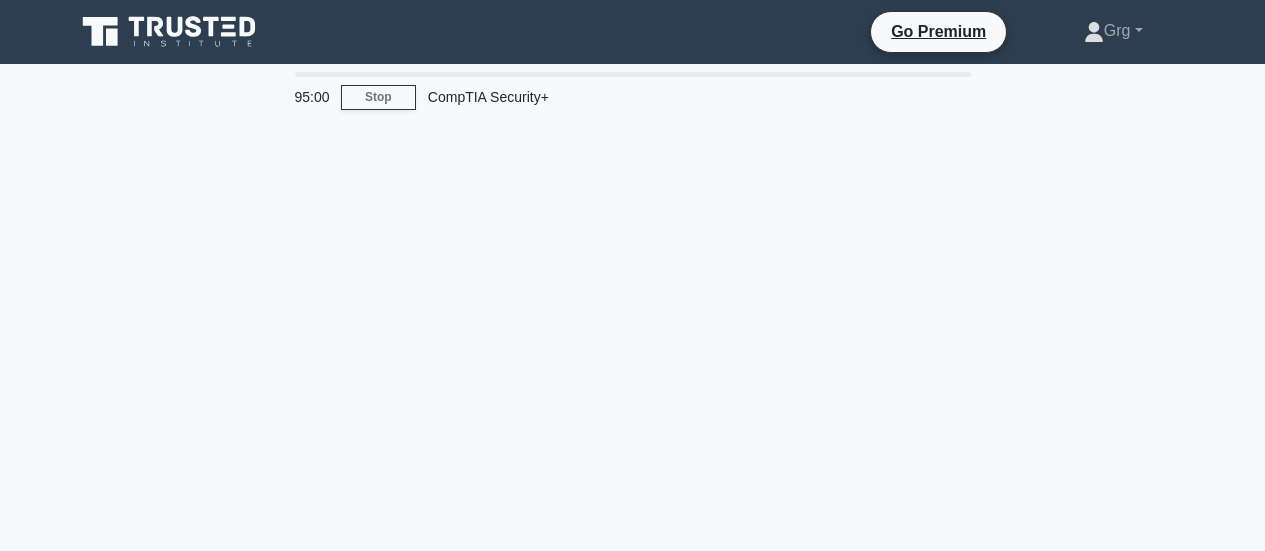 scroll, scrollTop: 0, scrollLeft: 0, axis: both 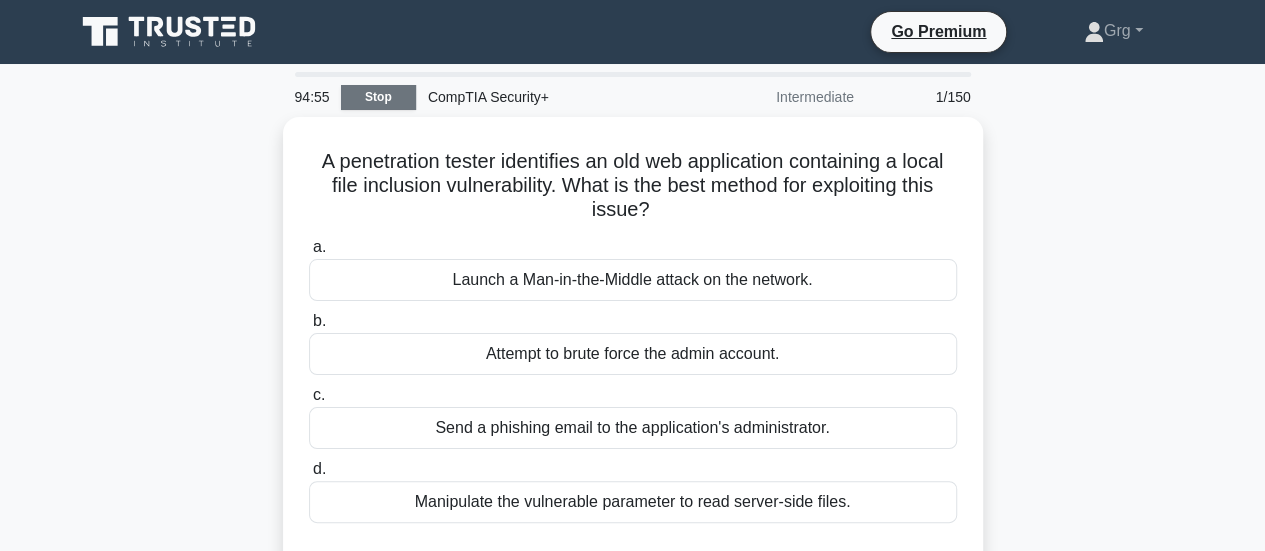 click on "Stop" at bounding box center [378, 97] 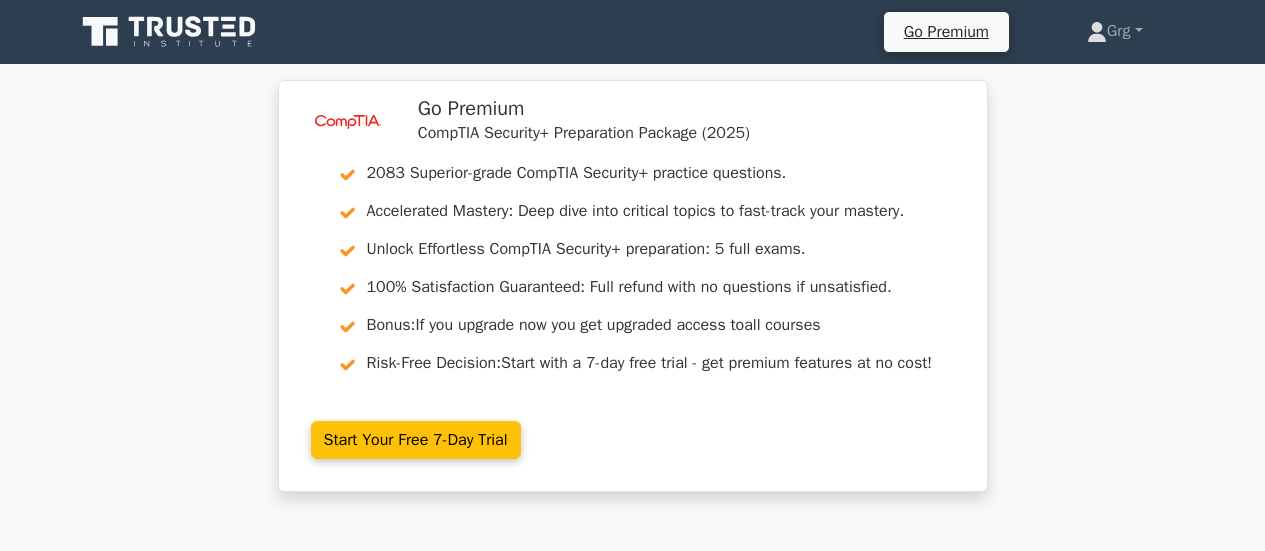 scroll, scrollTop: 0, scrollLeft: 0, axis: both 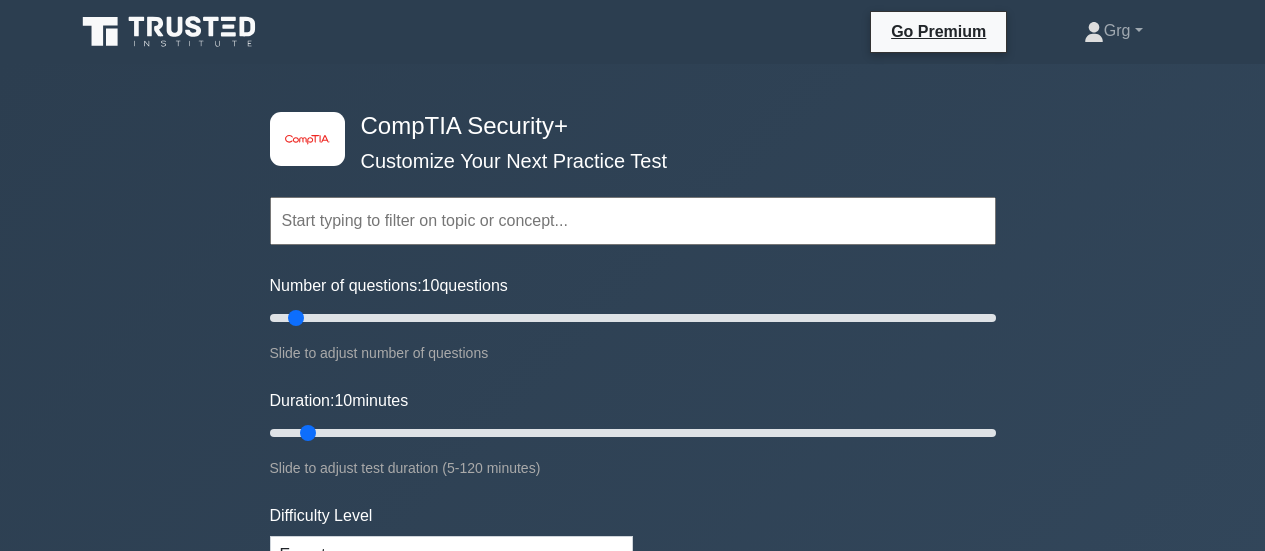 select on "expert" 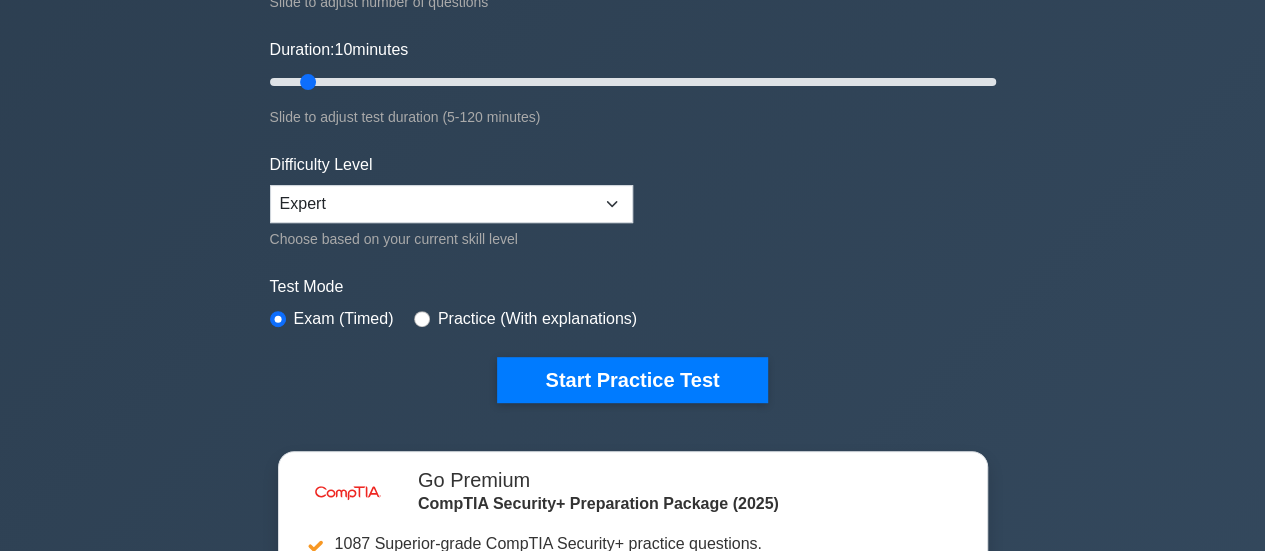 scroll, scrollTop: 0, scrollLeft: 0, axis: both 